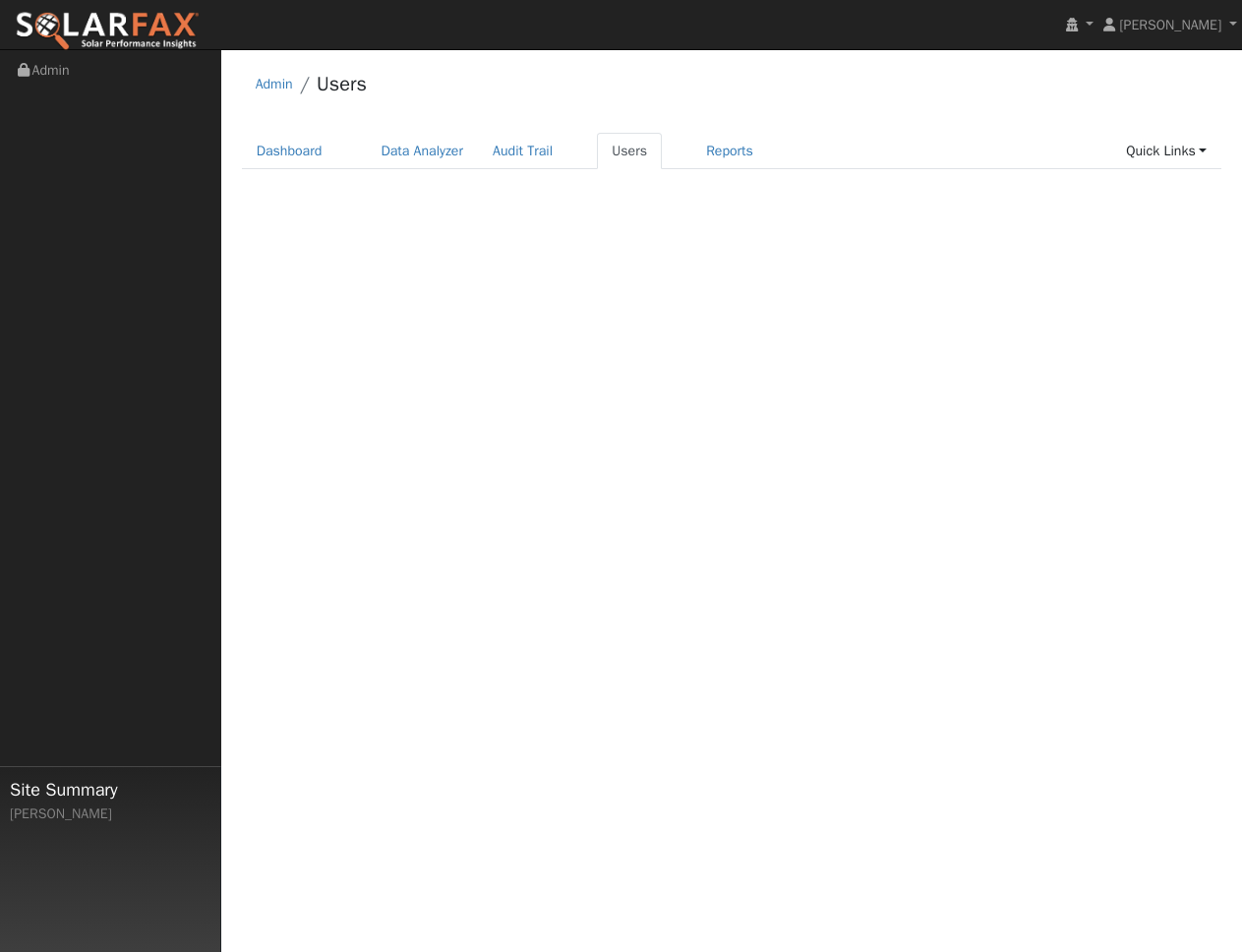 scroll, scrollTop: 0, scrollLeft: 0, axis: both 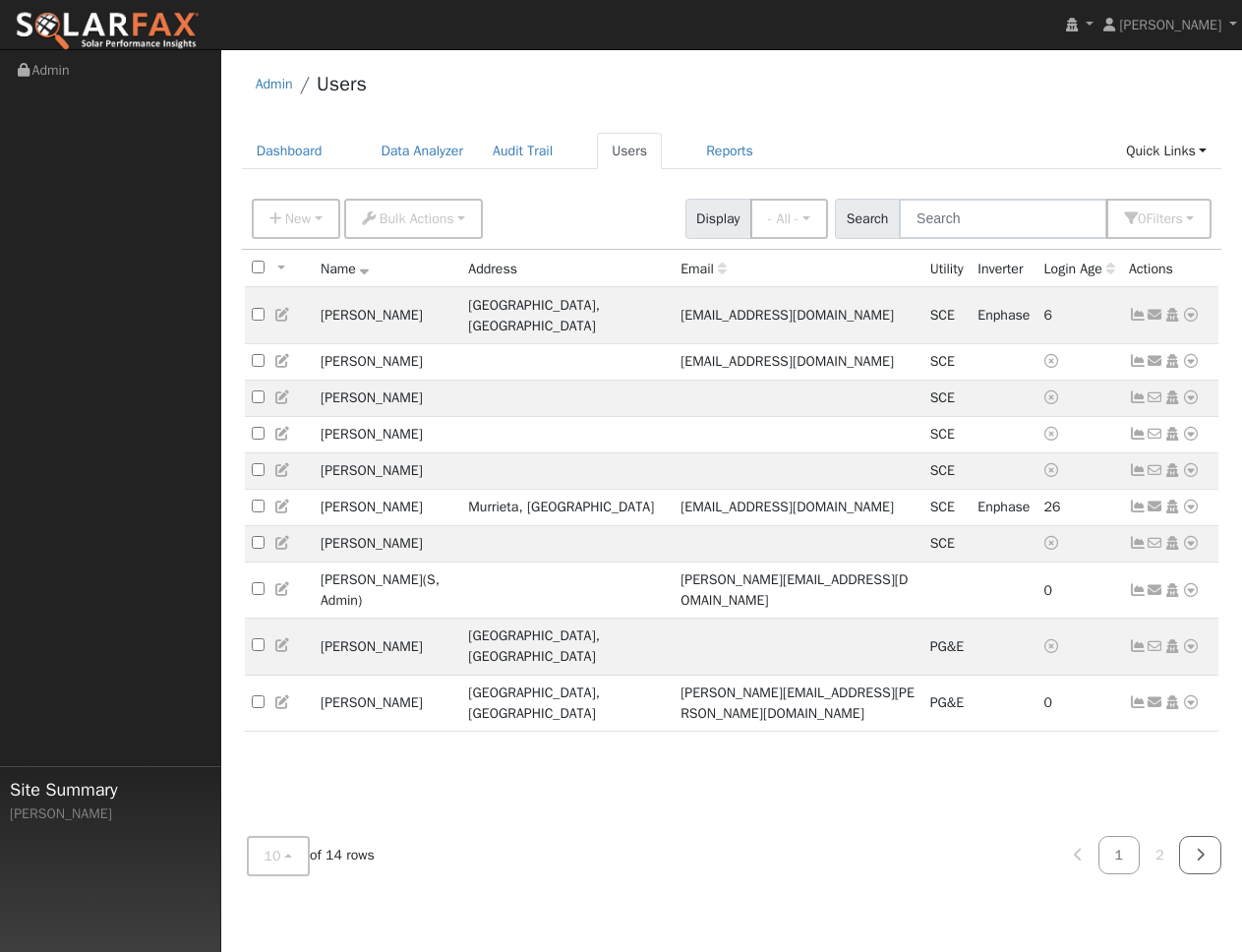 click at bounding box center [1200, 855] 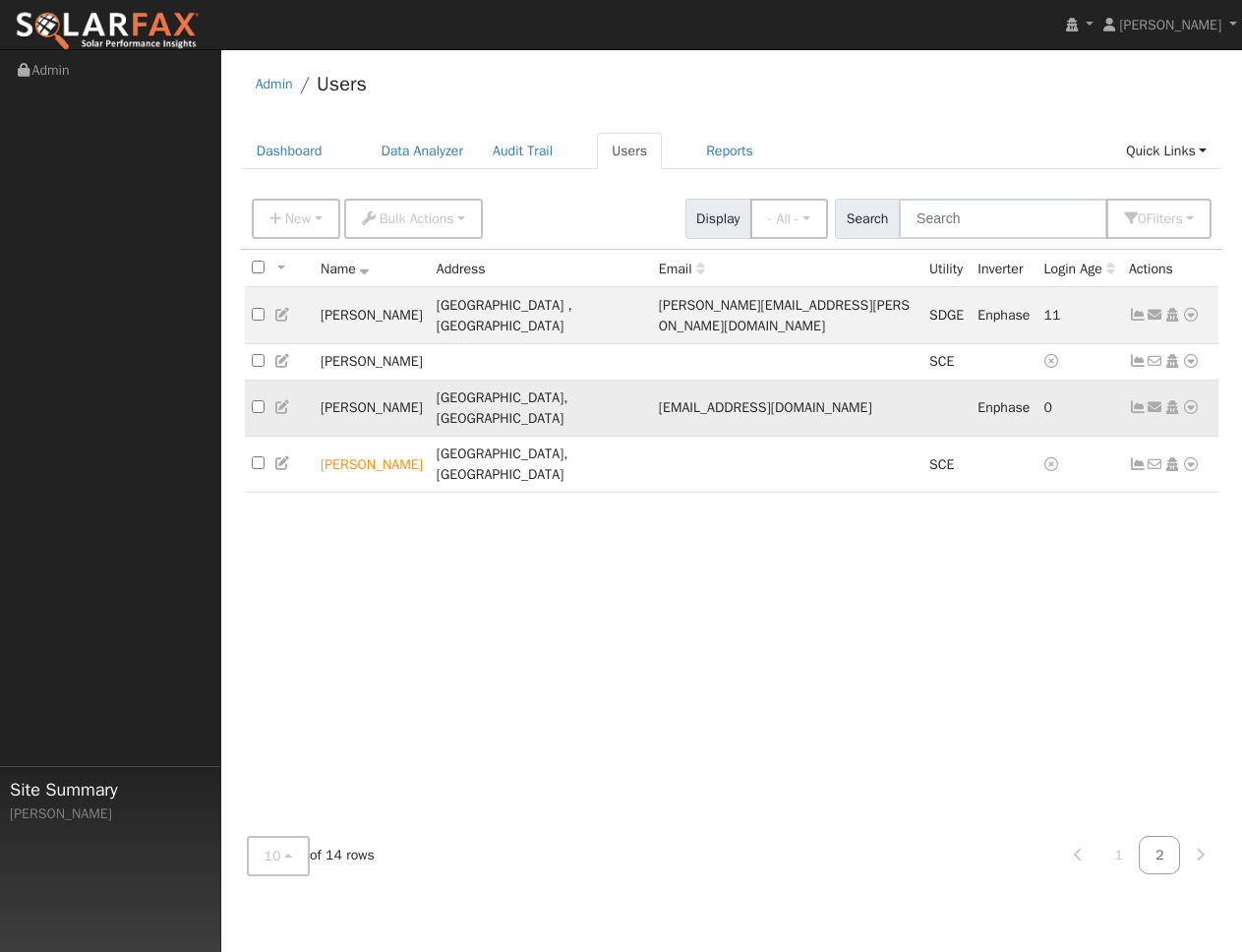 click on "[PERSON_NAME]" at bounding box center [372, 407] 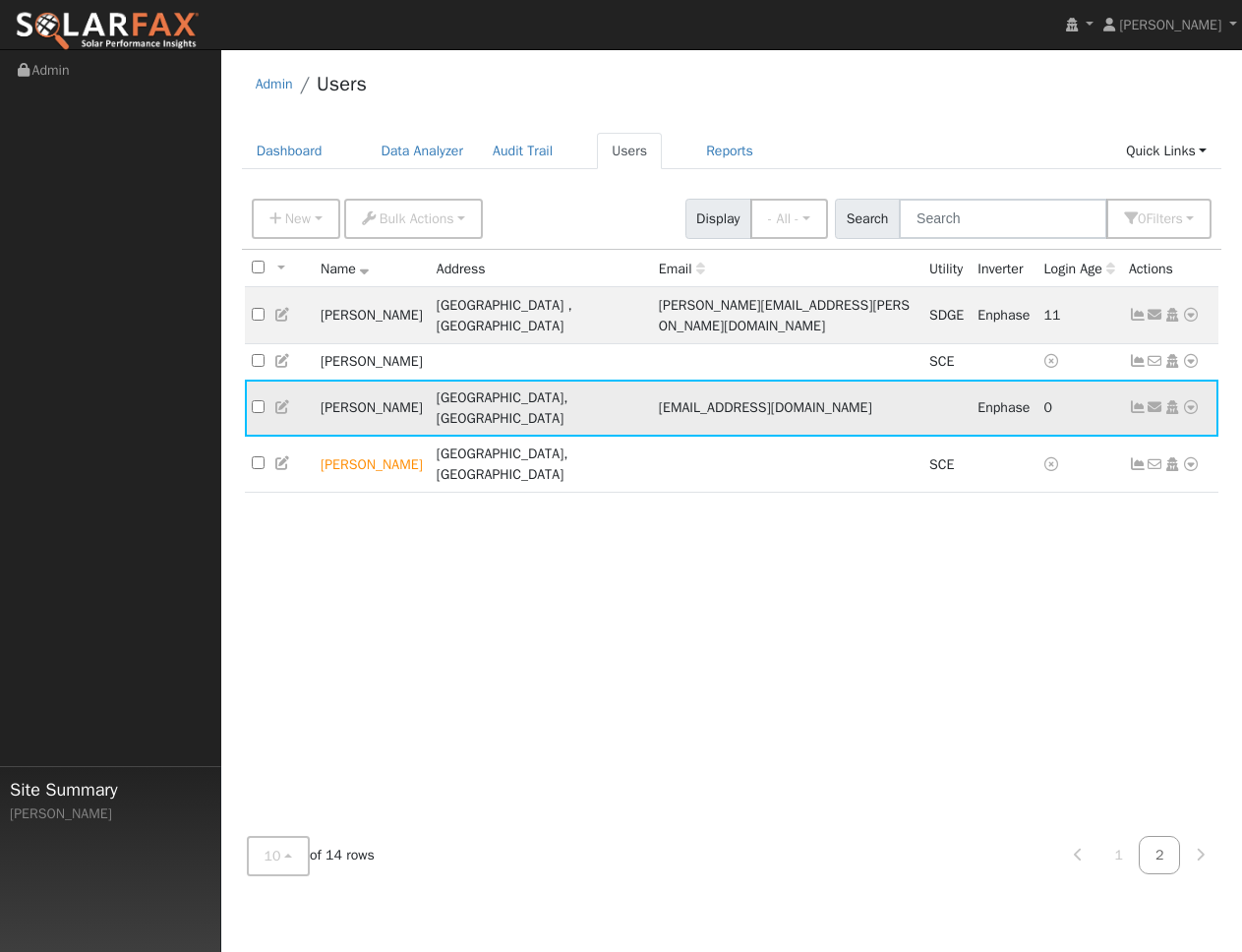 click at bounding box center (1191, 407) 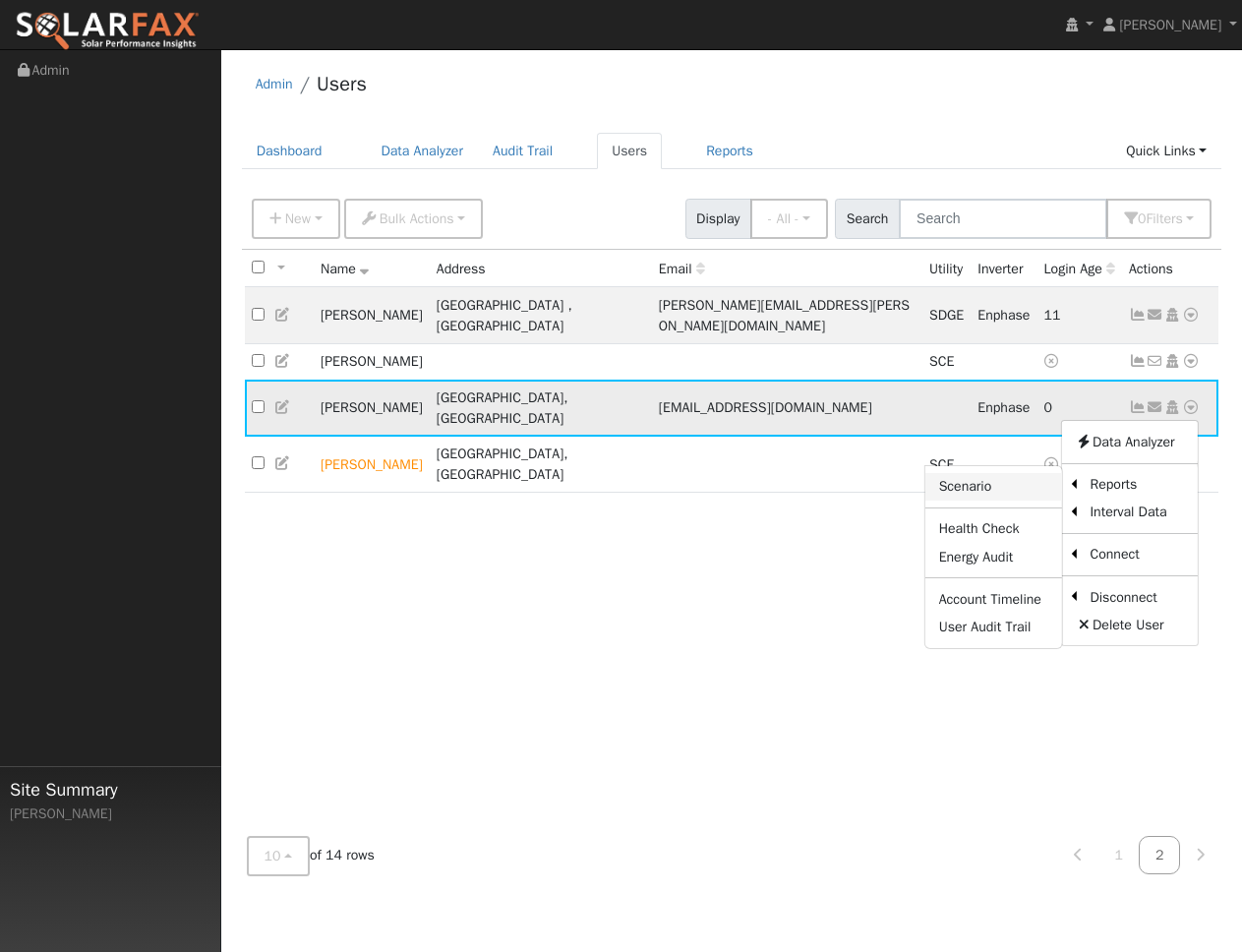 click on "Scenario" at bounding box center (993, 487) 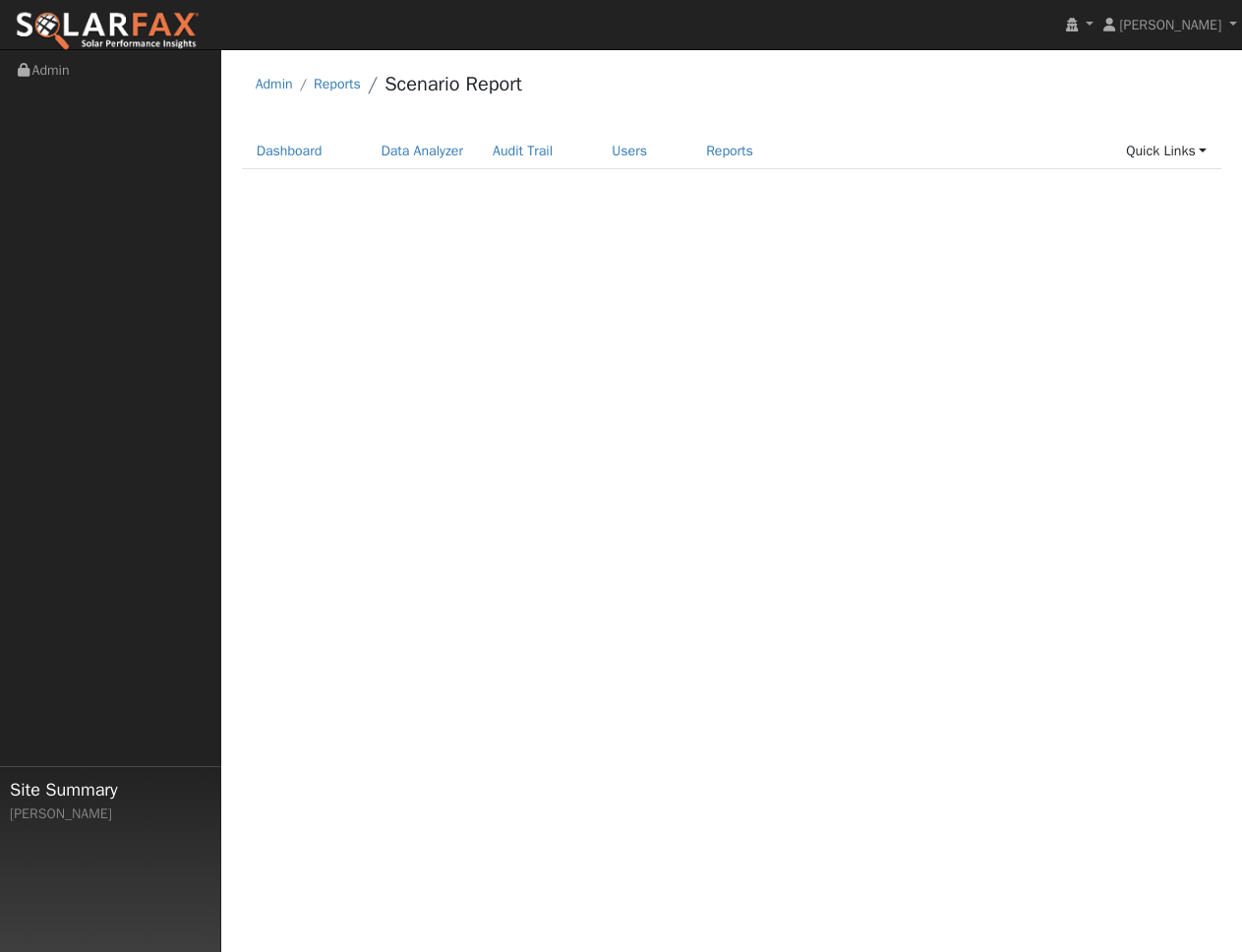scroll, scrollTop: 0, scrollLeft: 0, axis: both 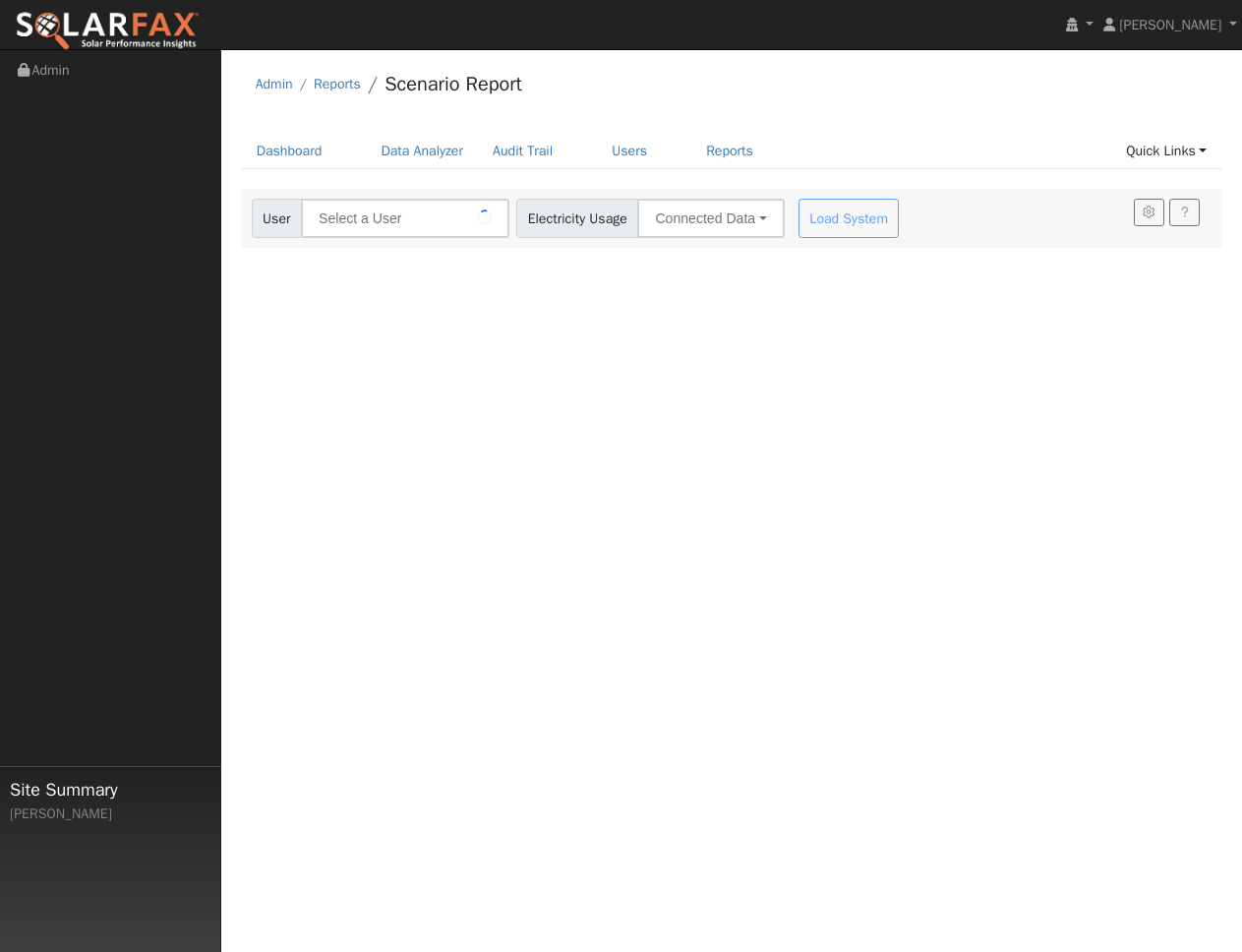 type on "[PERSON_NAME]" 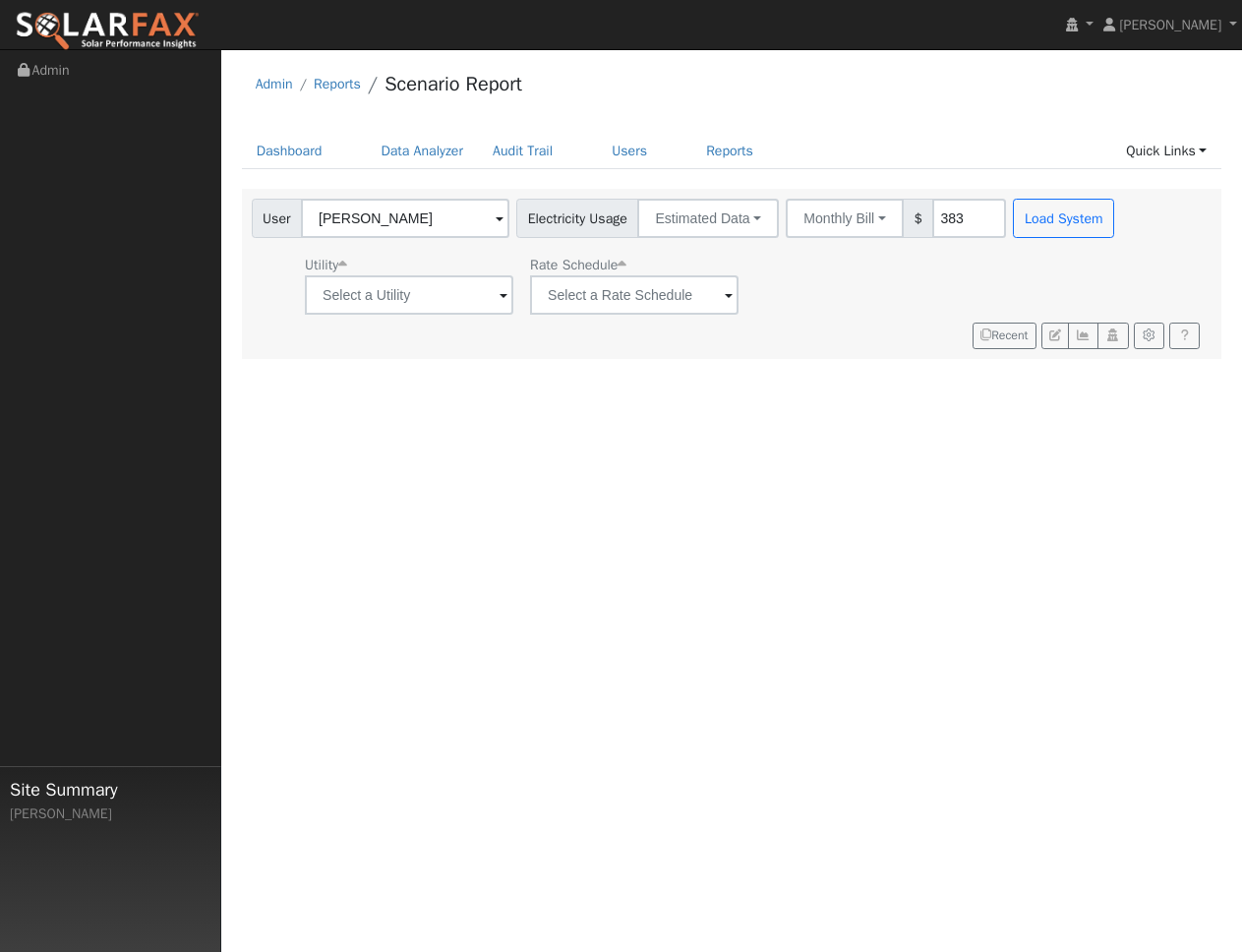 click on "Utility   Rate Schedule" at bounding box center [685, 281] 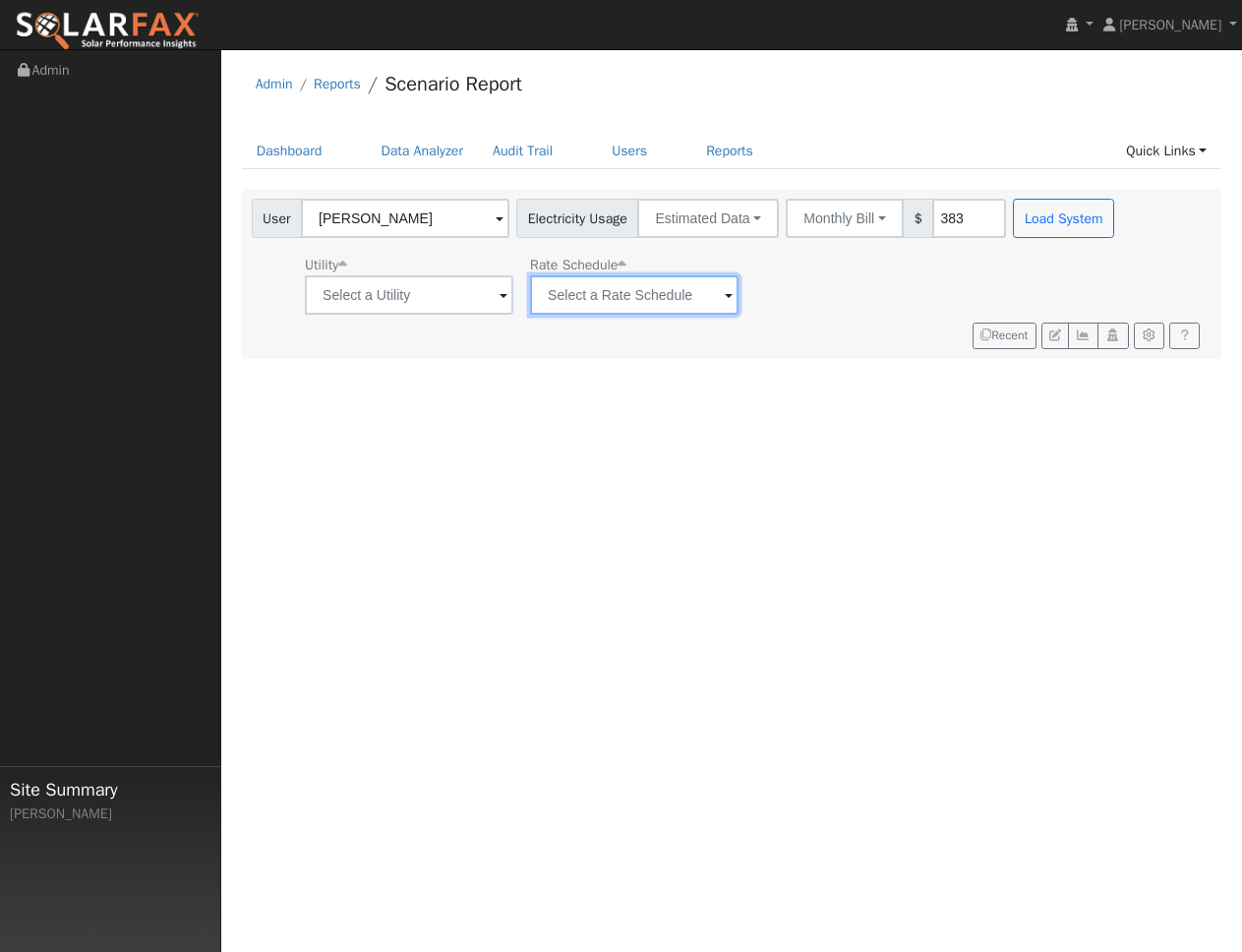 click at bounding box center (409, 295) 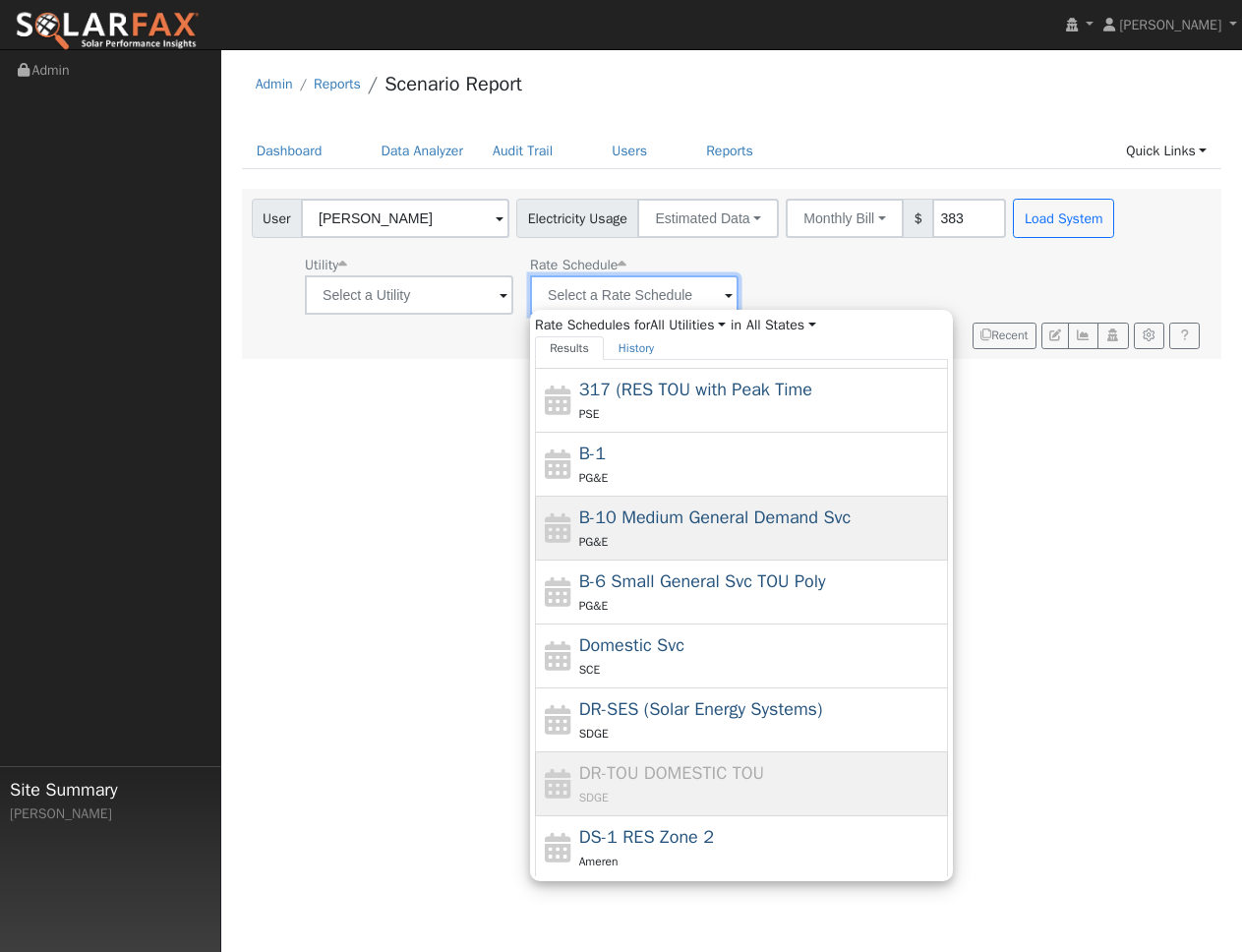 scroll, scrollTop: 155, scrollLeft: 0, axis: vertical 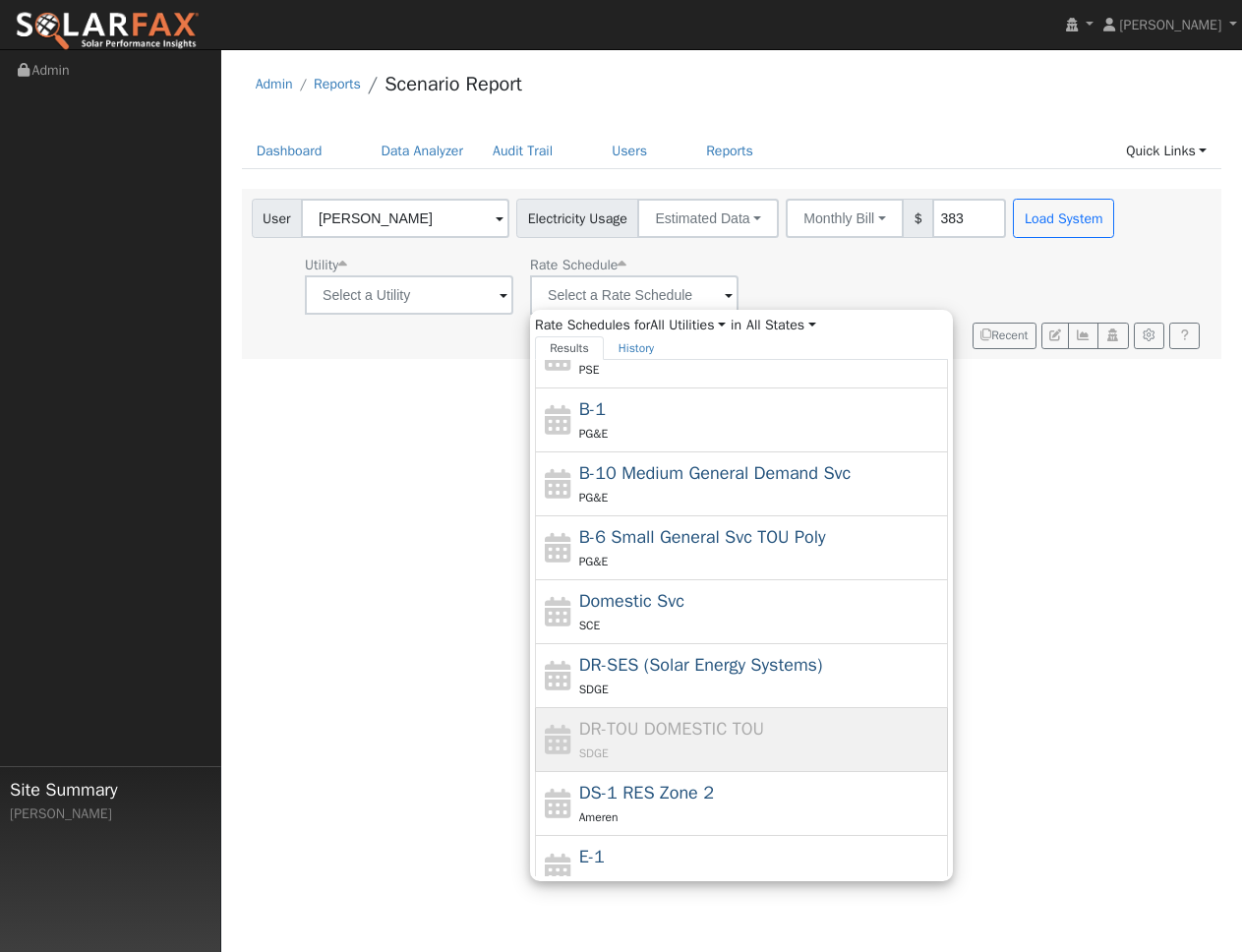 click on "DR-TOU DOMESTIC TOU" at bounding box center (672, 729) 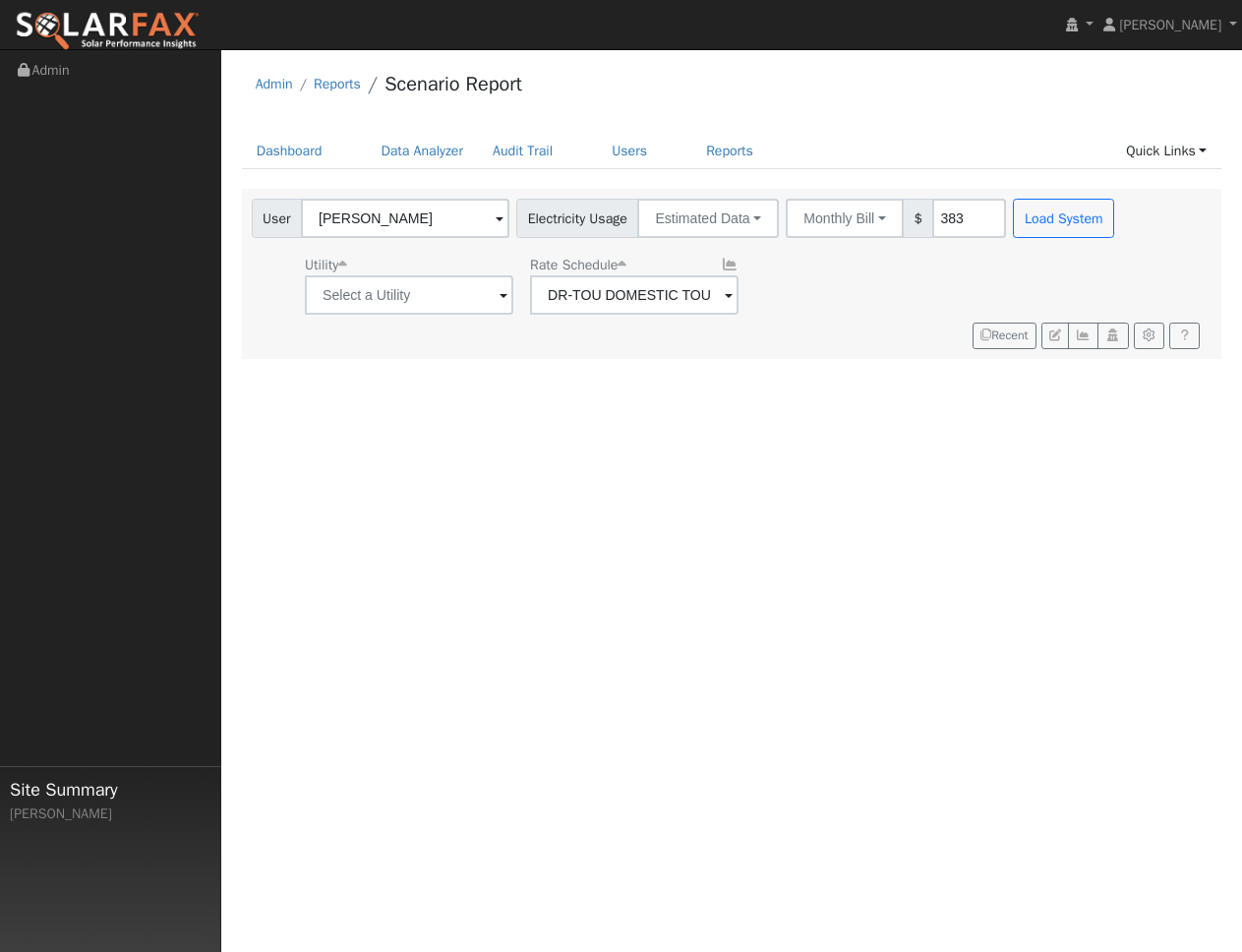 click on "User [PERSON_NAME] Account   Default Account Default Account [STREET_ADDRESS] Primary Account Electricity Usage Estimated Data Connected Data Estimated Data CSV Data Monthly Bill Annual Consumption Monthly Bill $ 383 Load System" at bounding box center (685, 214) 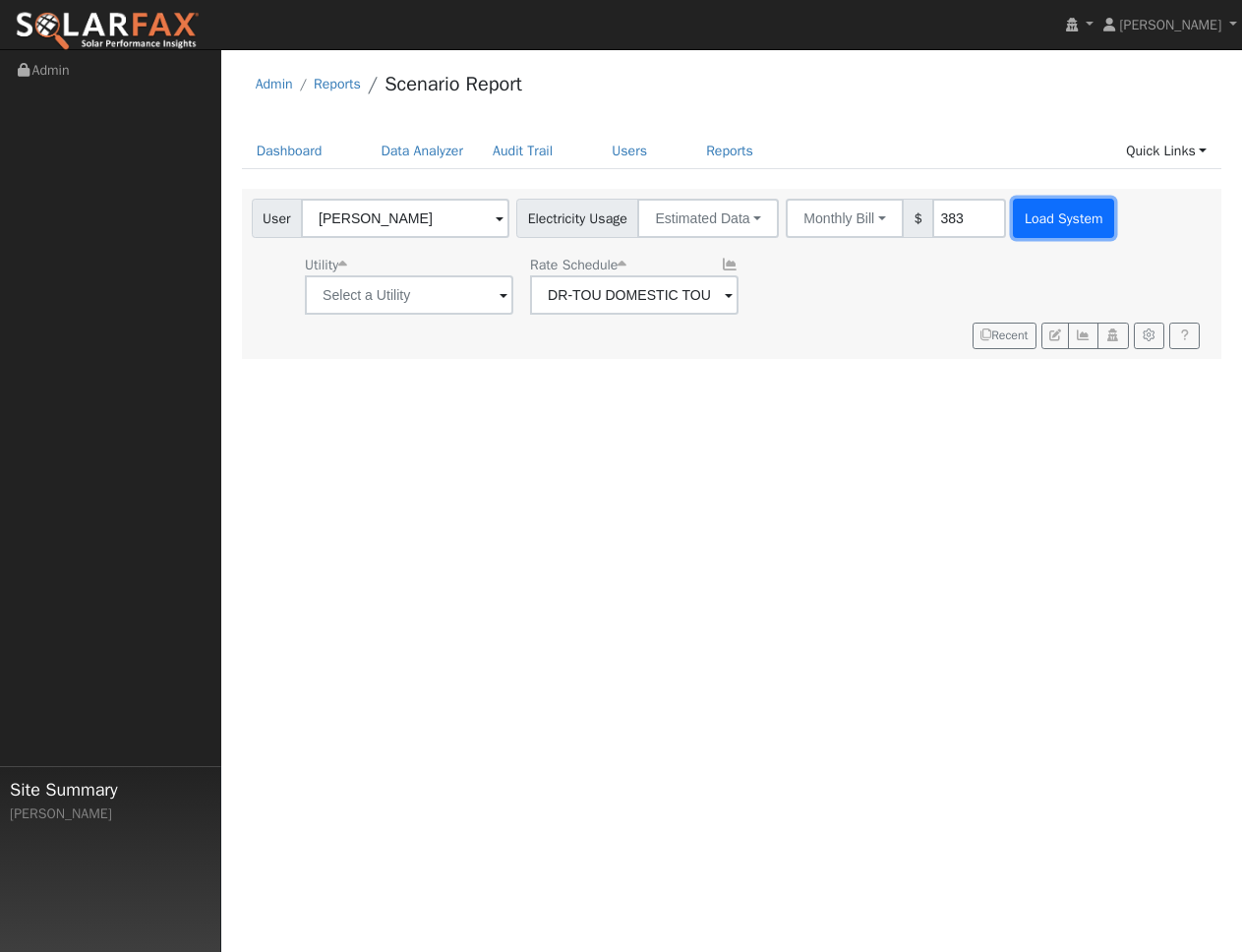 click on "Load System" at bounding box center (1063, 218) 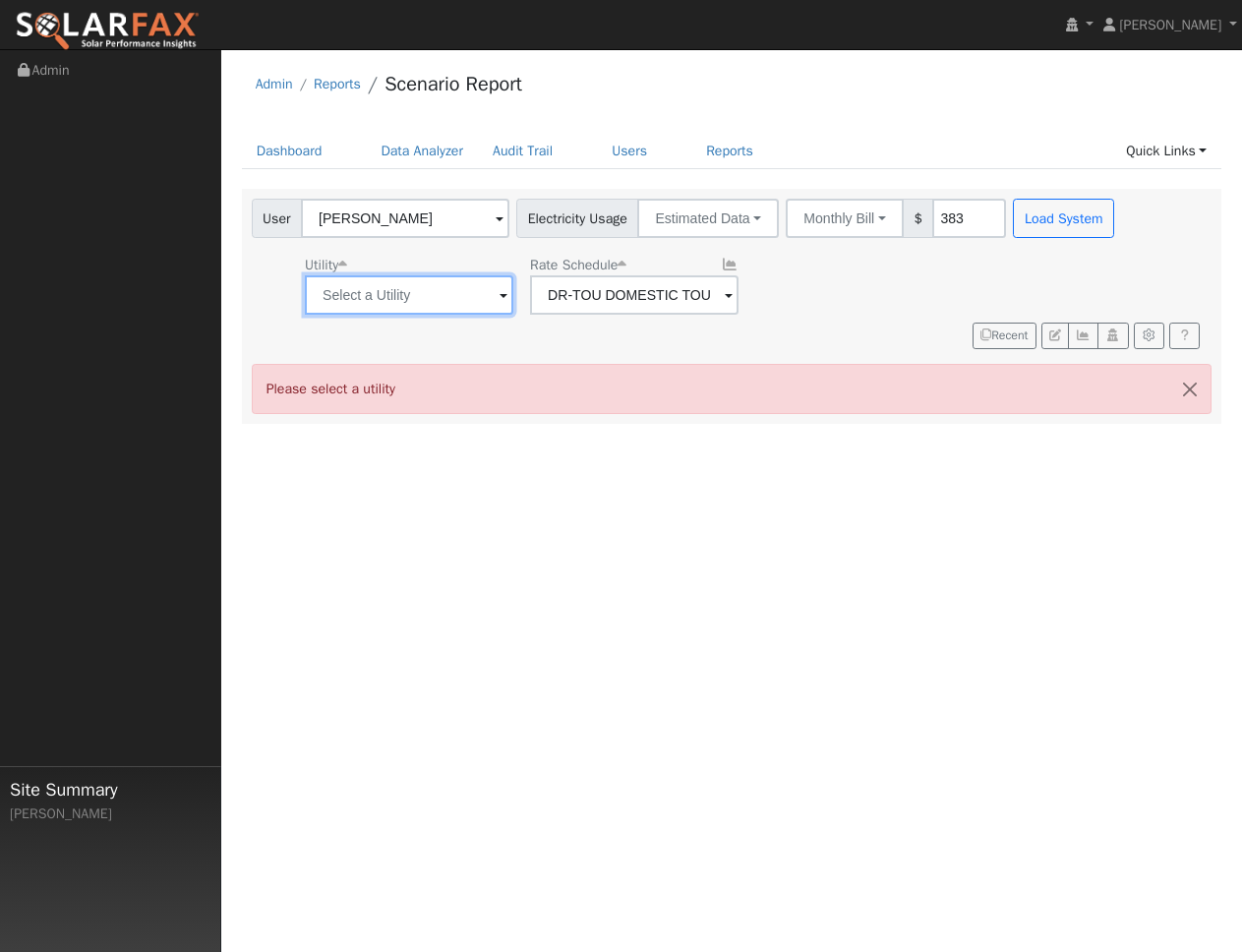 click at bounding box center [503, 296] 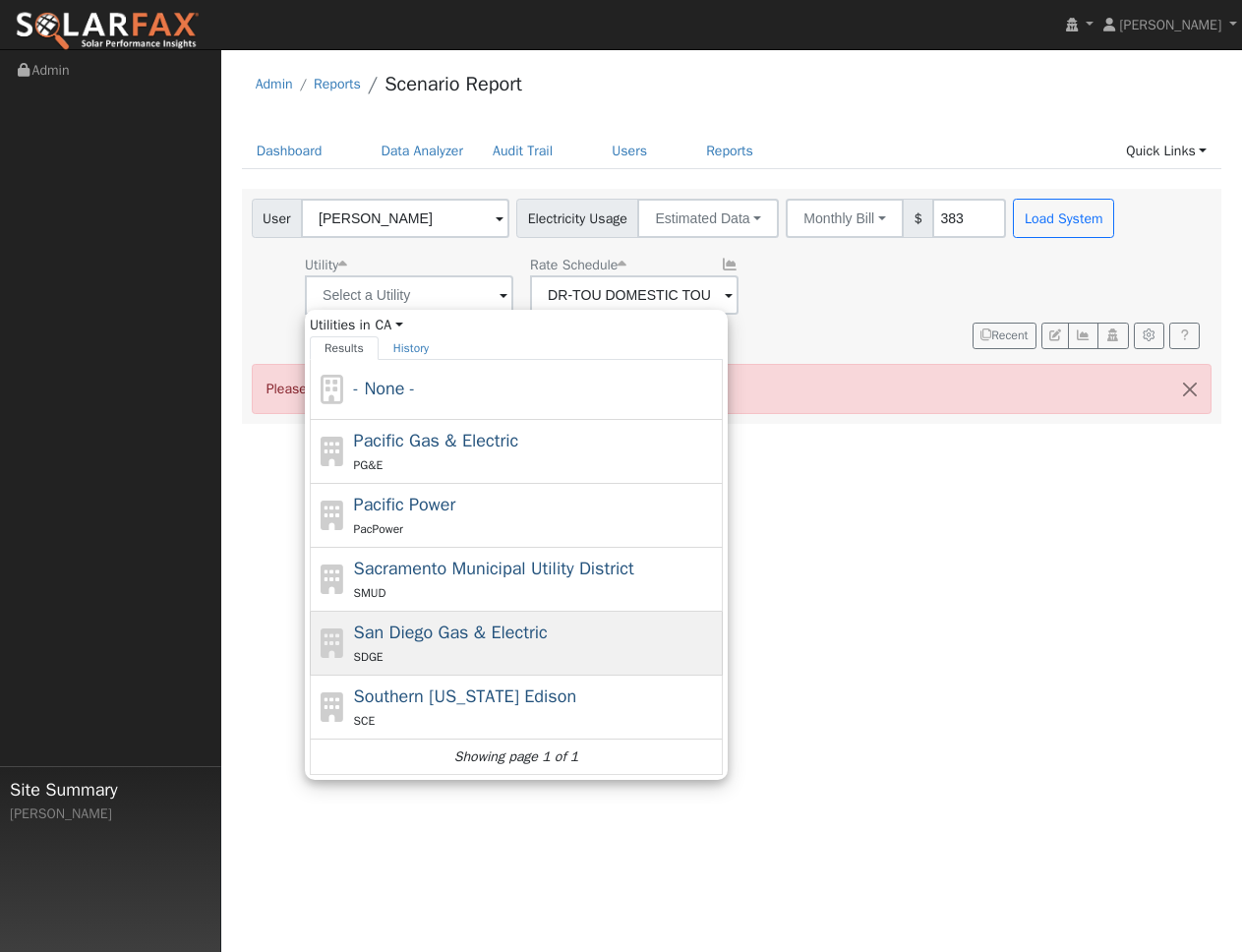 click on "San Diego Gas & Electric" at bounding box center [450, 632] 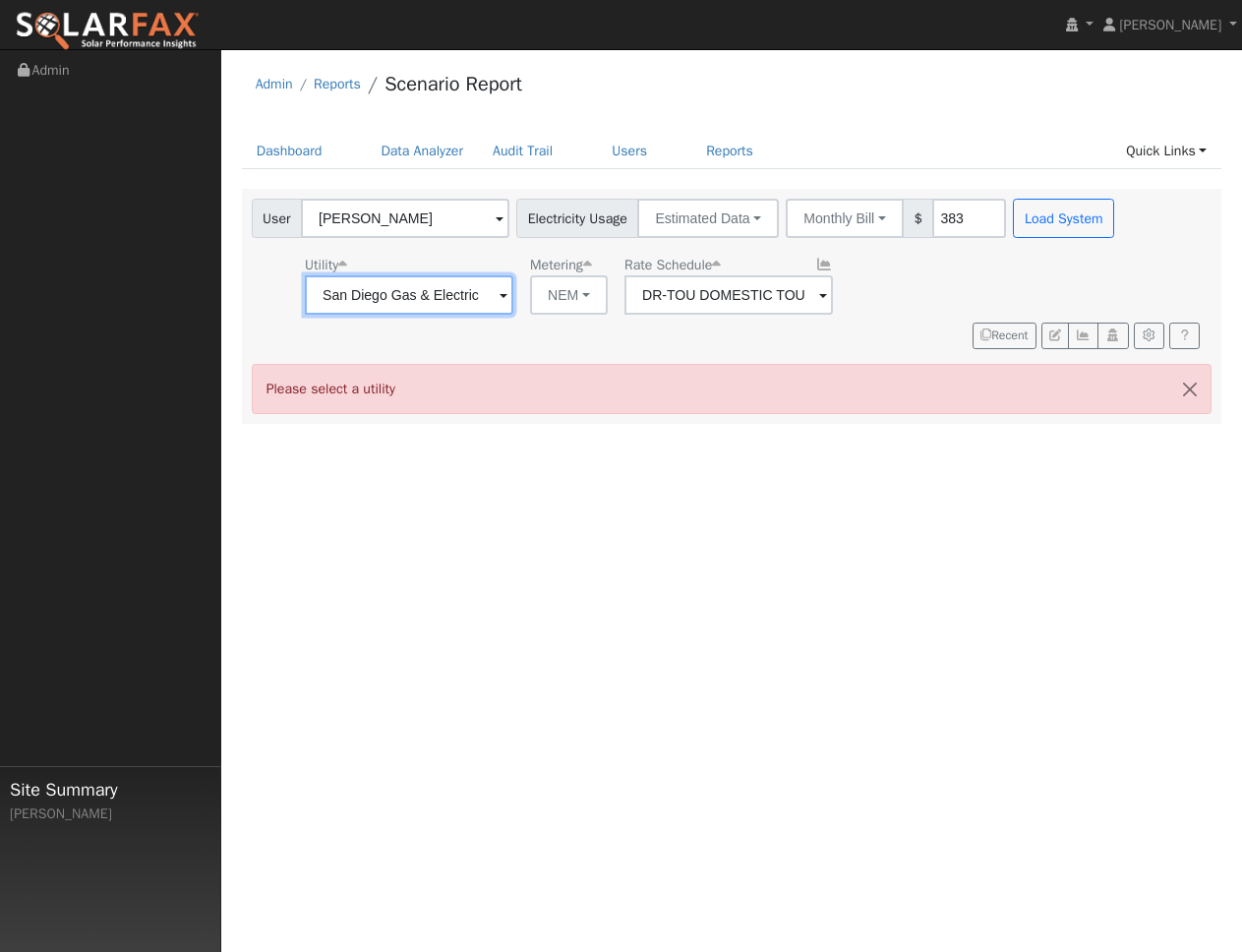 click on "San Diego Gas & Electric" at bounding box center [409, 295] 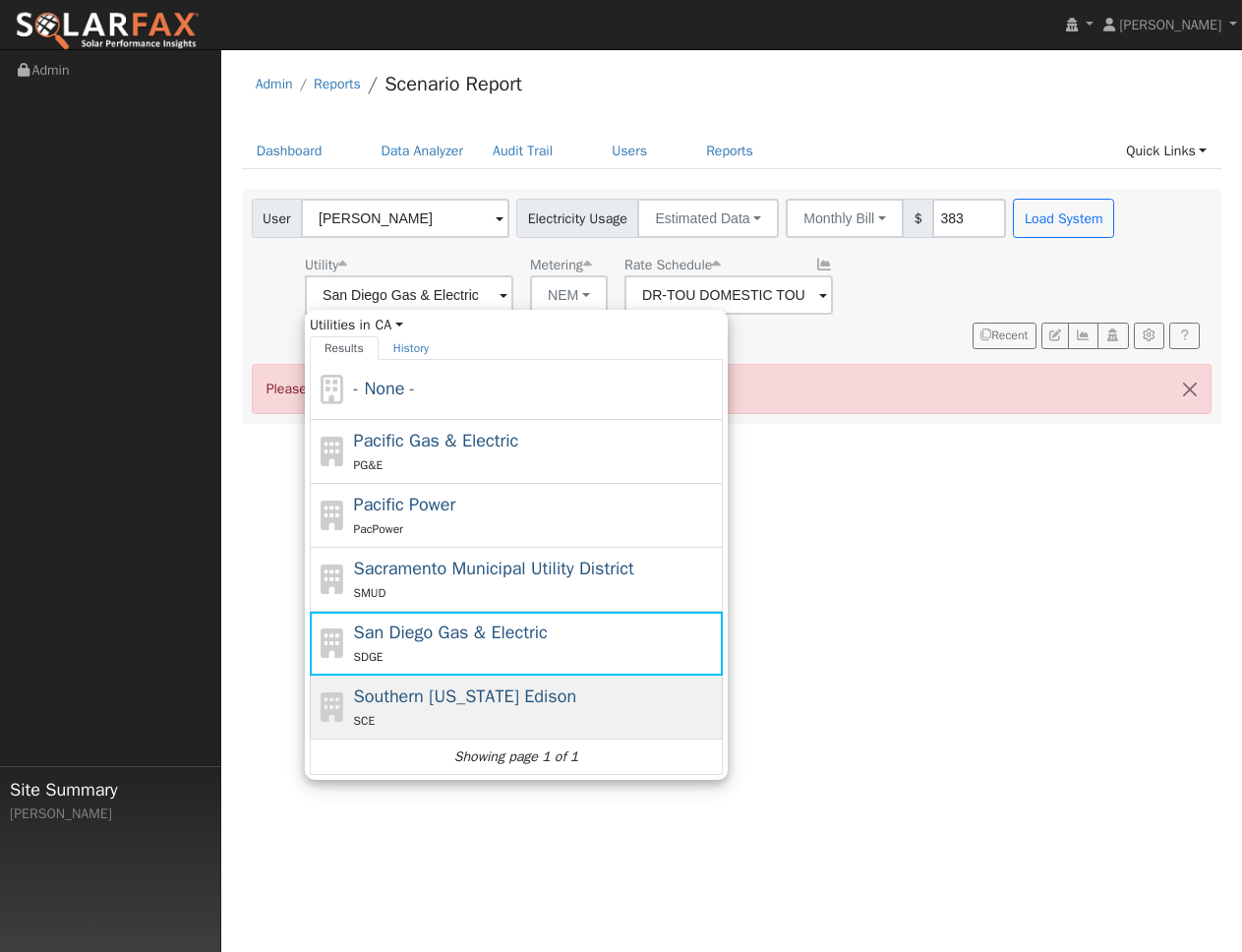 click on "Southern California Edison SCE" 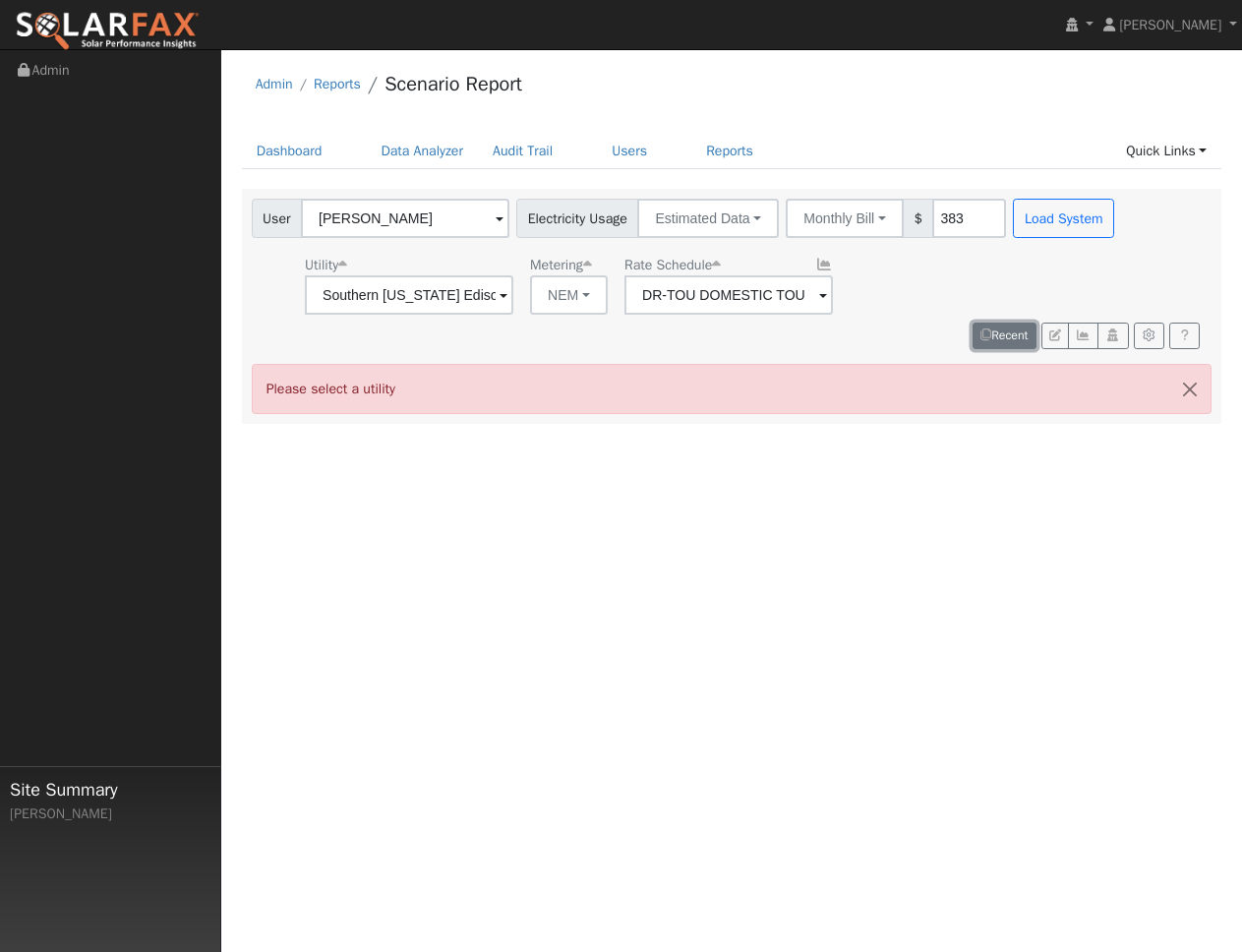 click on "Recent" at bounding box center [1004, 336] 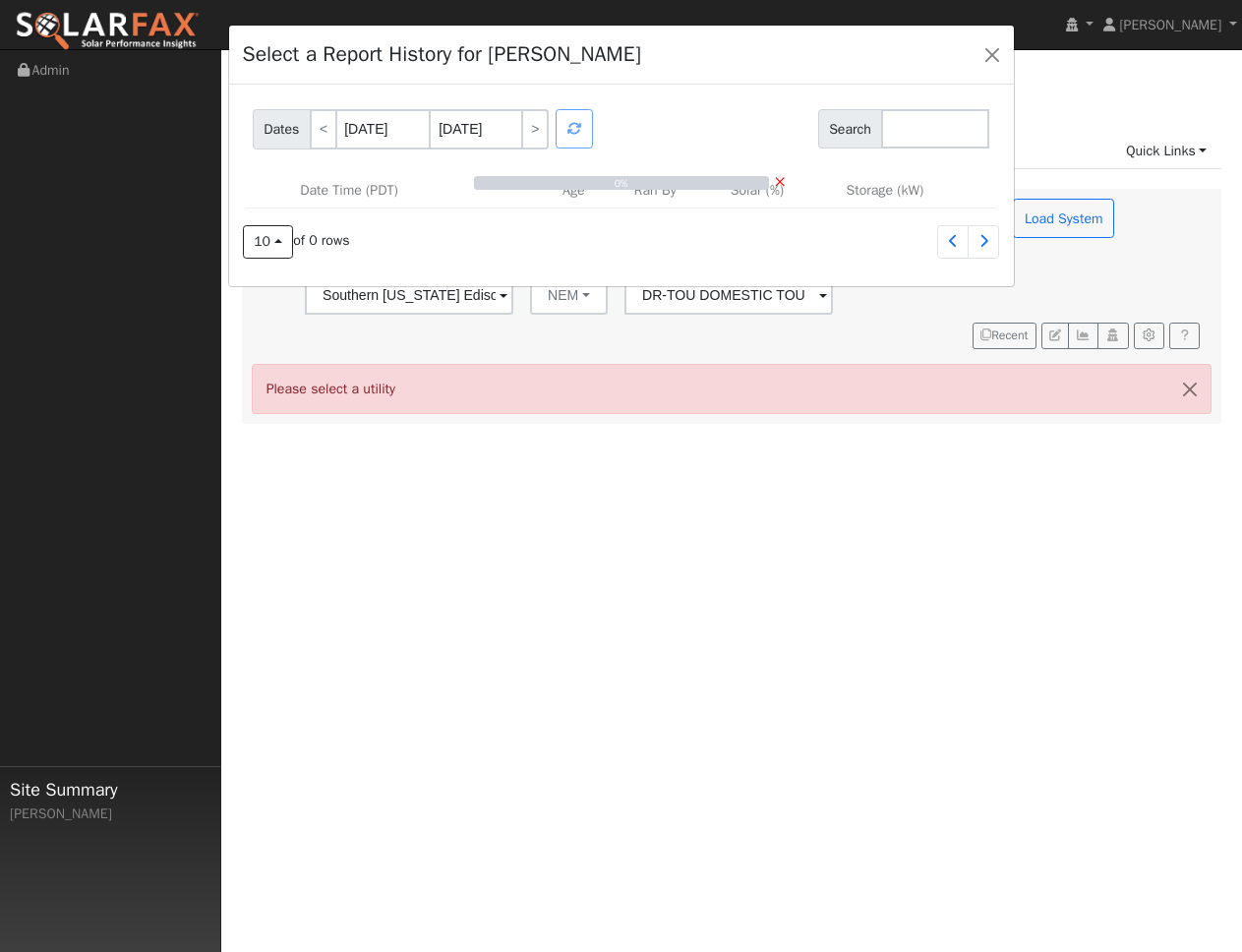 click on "Select a Report History for Rigo Torres Dates < 07/27/2025 07/28/2025 > Search  0%  ×  Date Time (PDT)  Age Ran By Solar (%) Storage (kW) 10 10 25 50 100  of 0 rows" 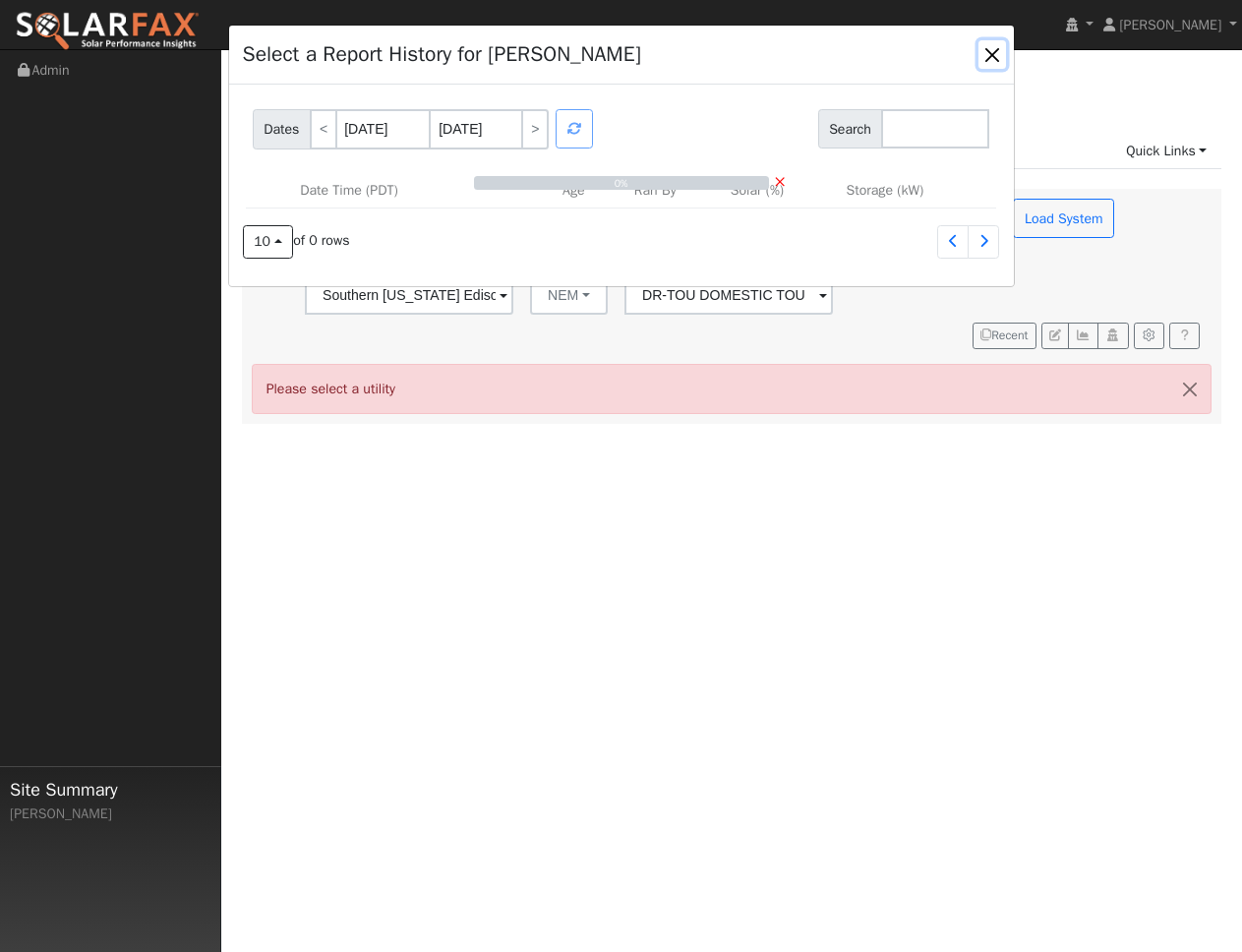 click at bounding box center (992, 54) 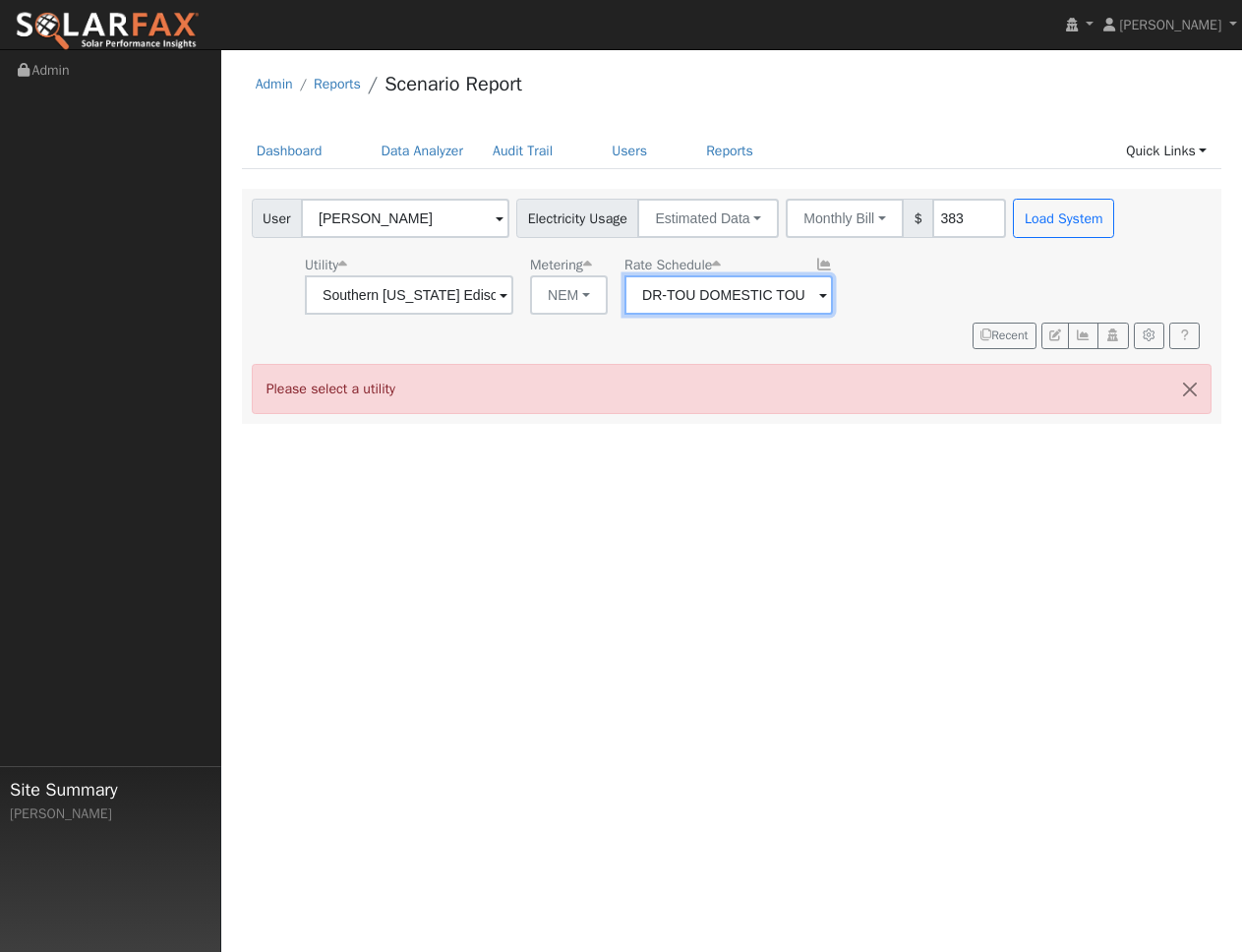 click on "DR-TOU DOMESTIC TOU" at bounding box center [409, 295] 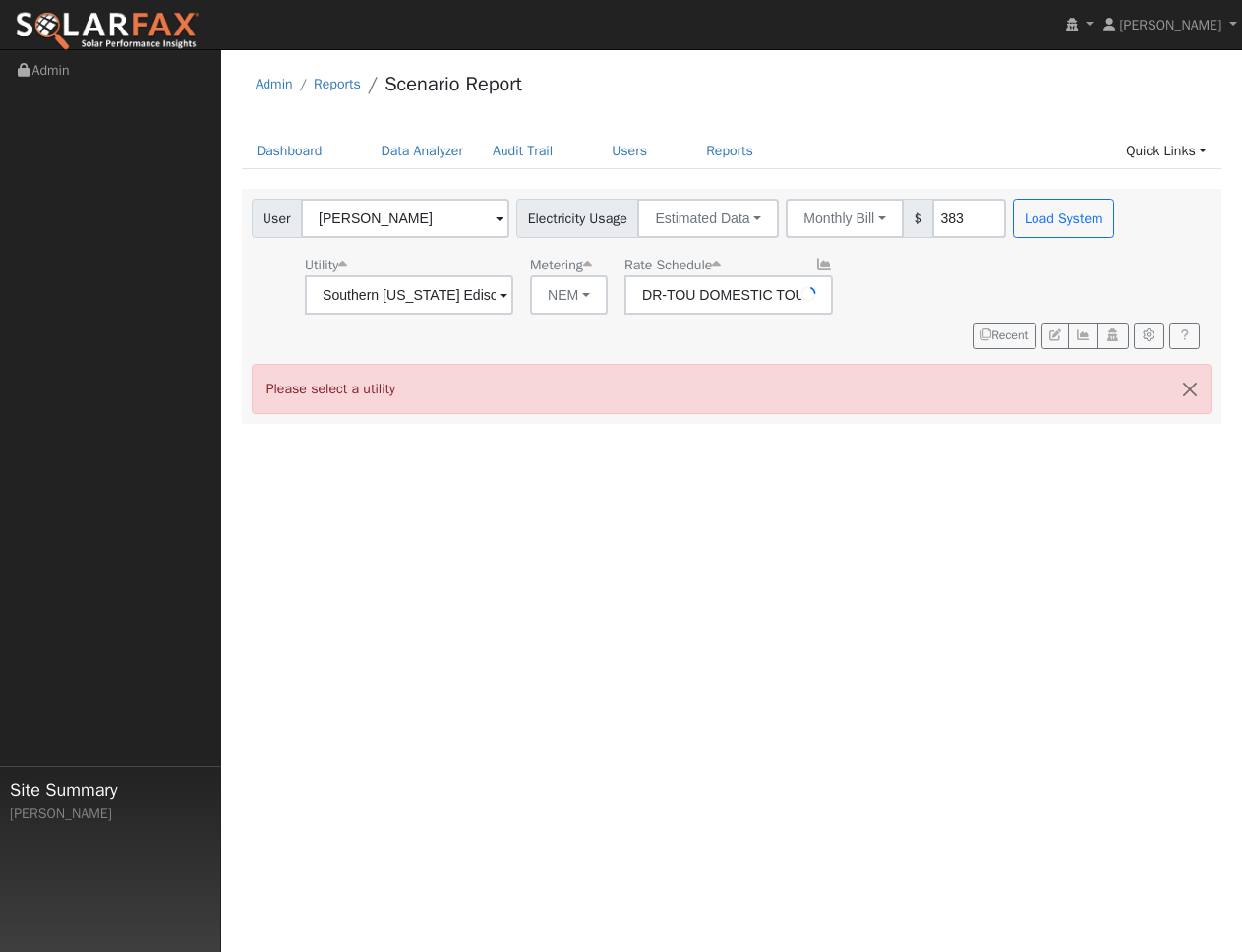 click at bounding box center [808, 294] 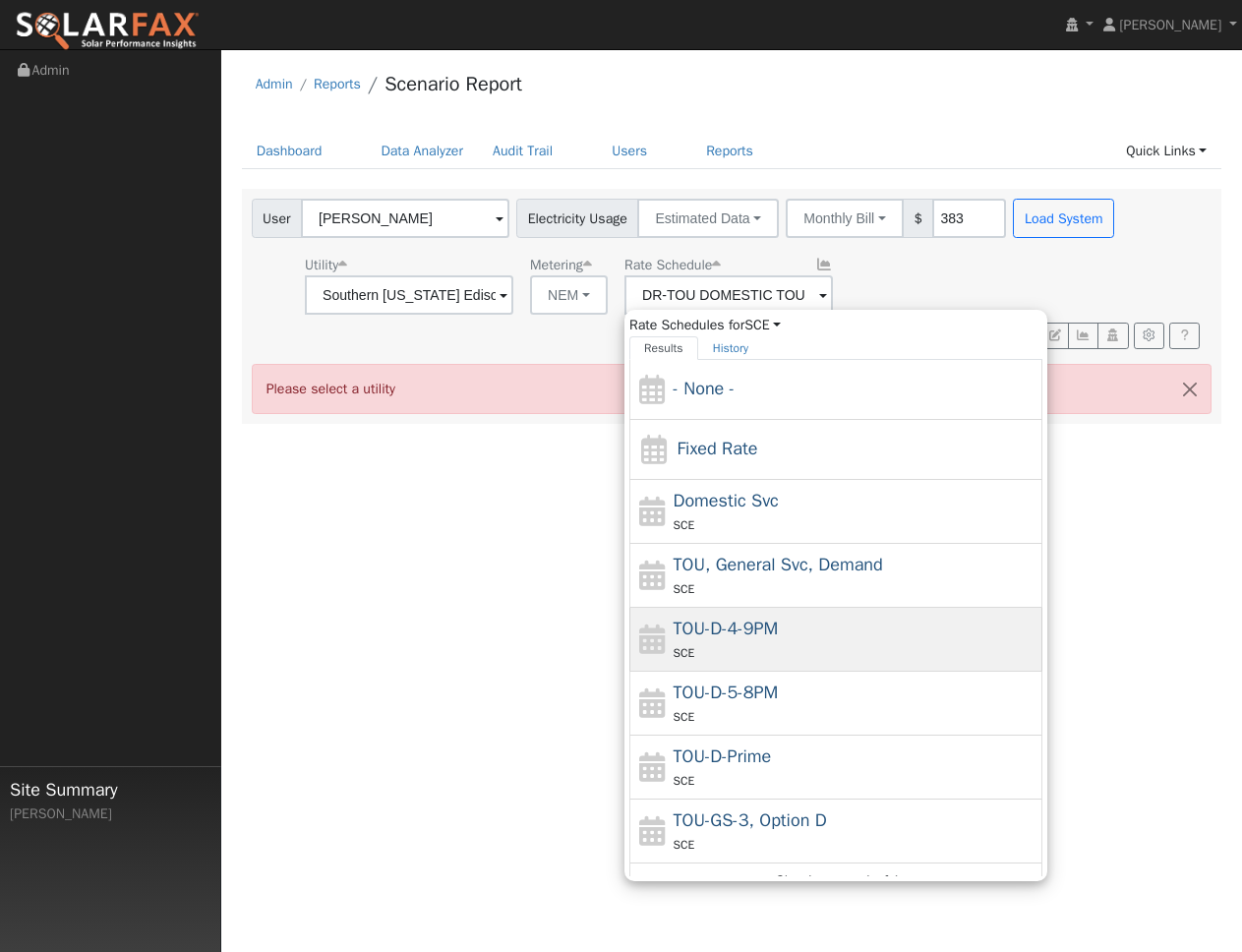 click on "TOU-D-4-9PM" at bounding box center [726, 628] 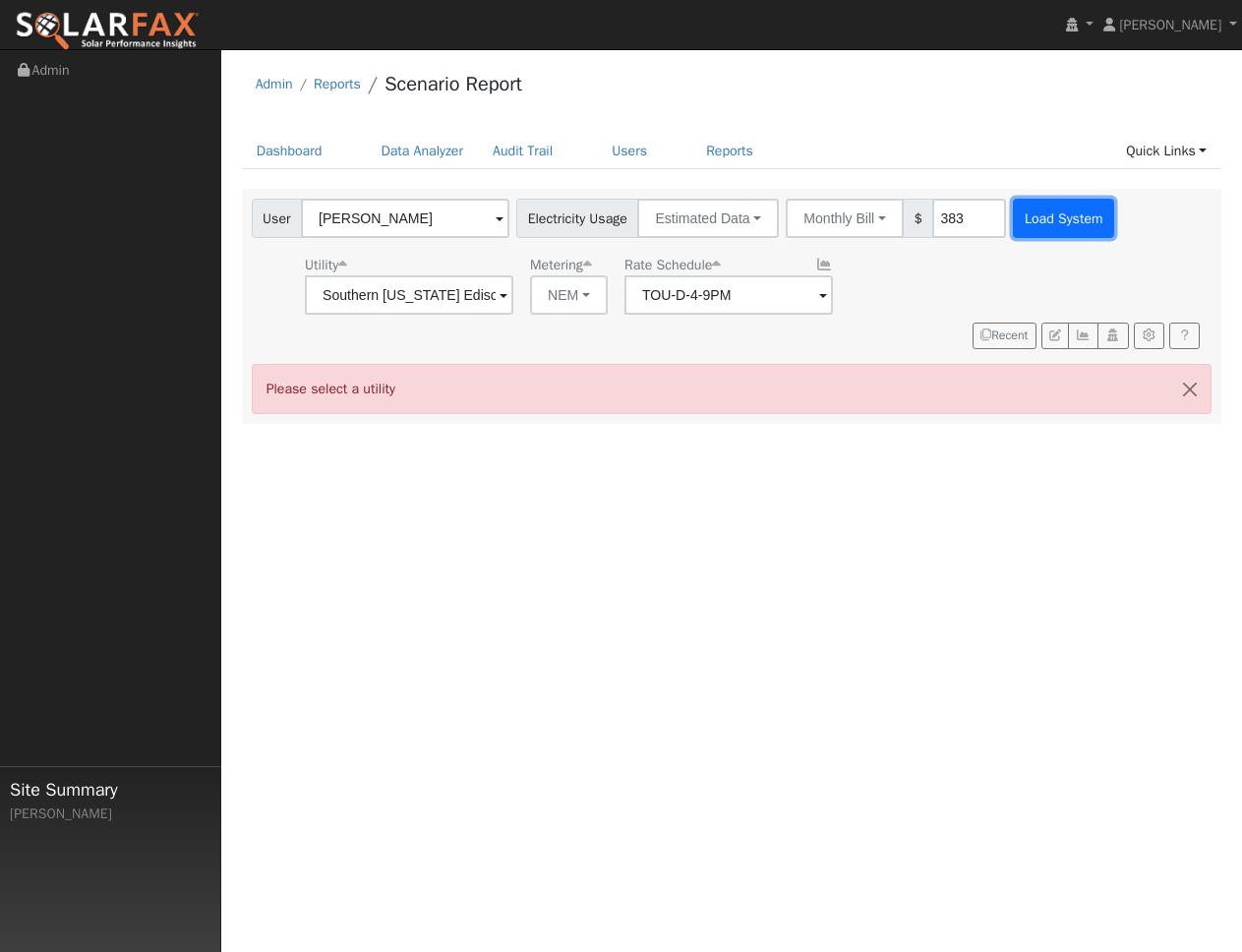 click on "Load System" at bounding box center [1063, 218] 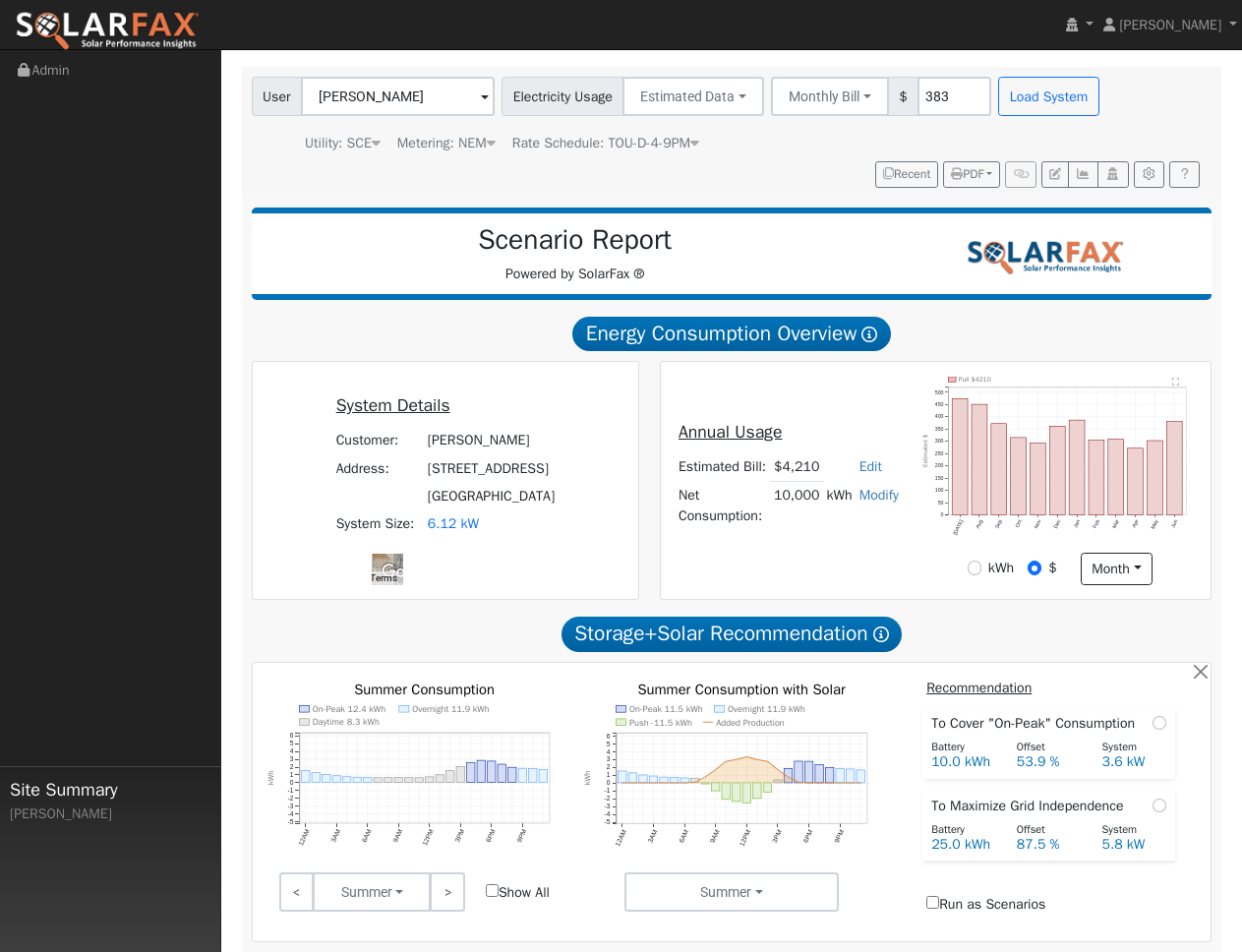 scroll, scrollTop: 73, scrollLeft: 0, axis: vertical 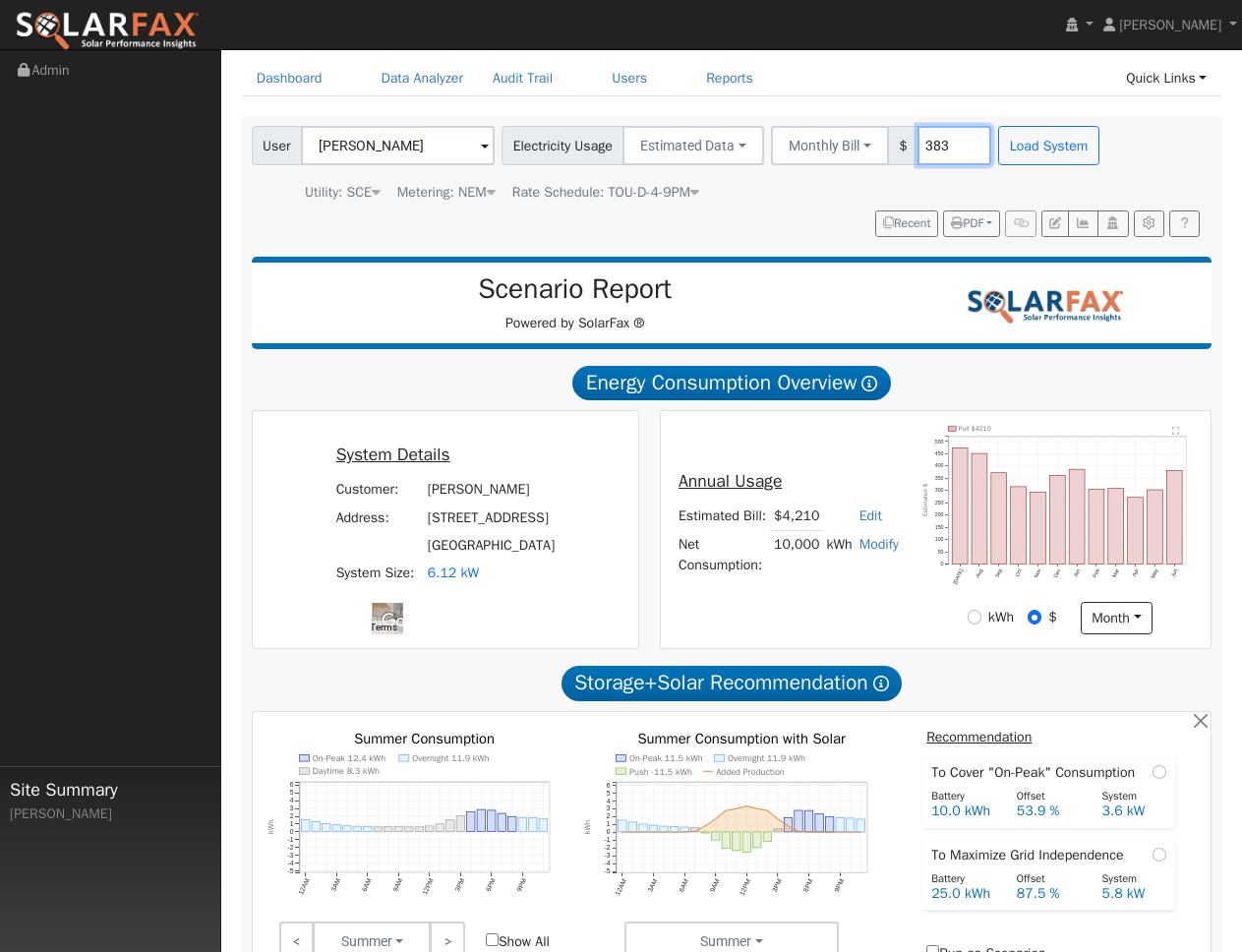 click on "383" at bounding box center [954, 146] 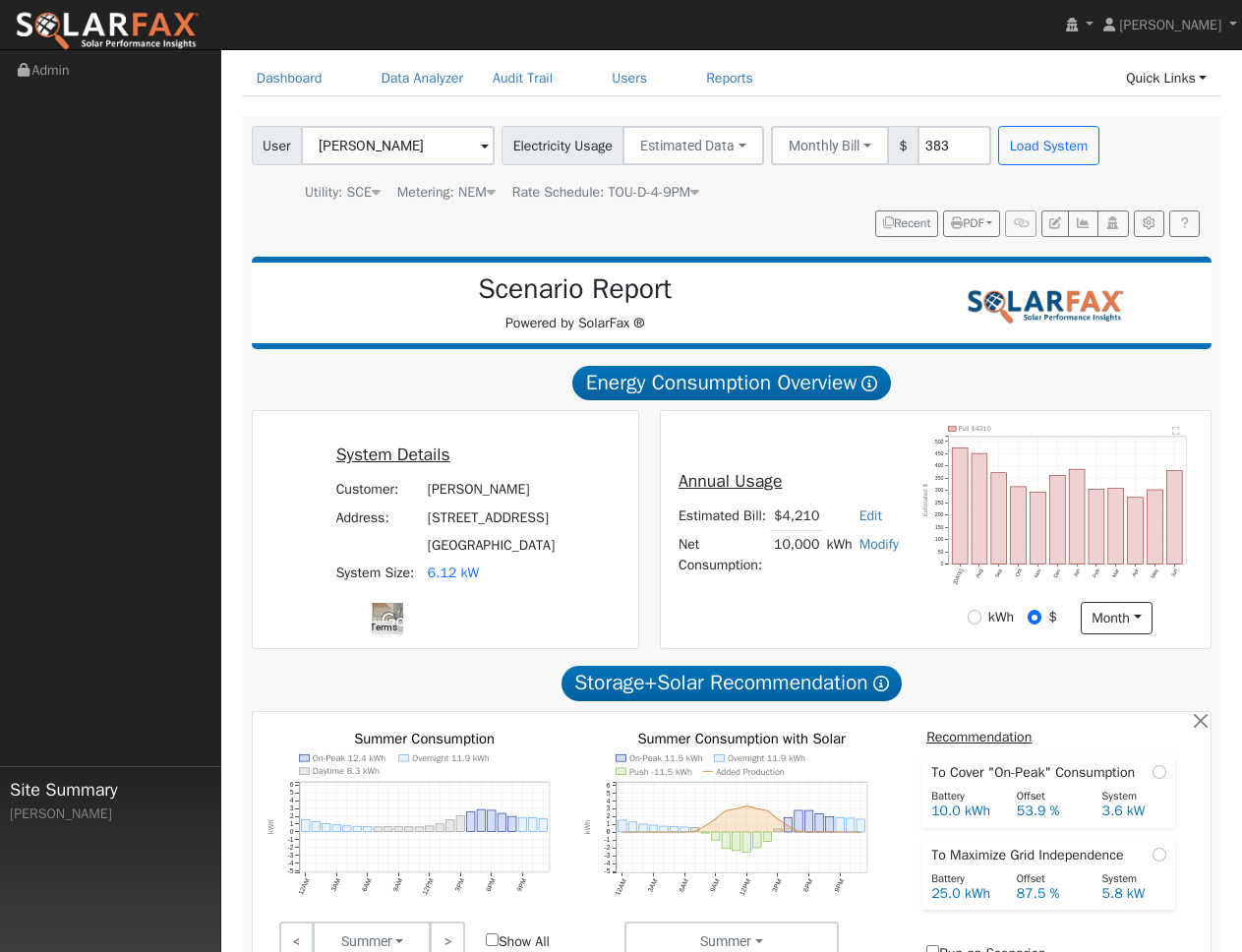 click on "Edit" at bounding box center (870, 515) 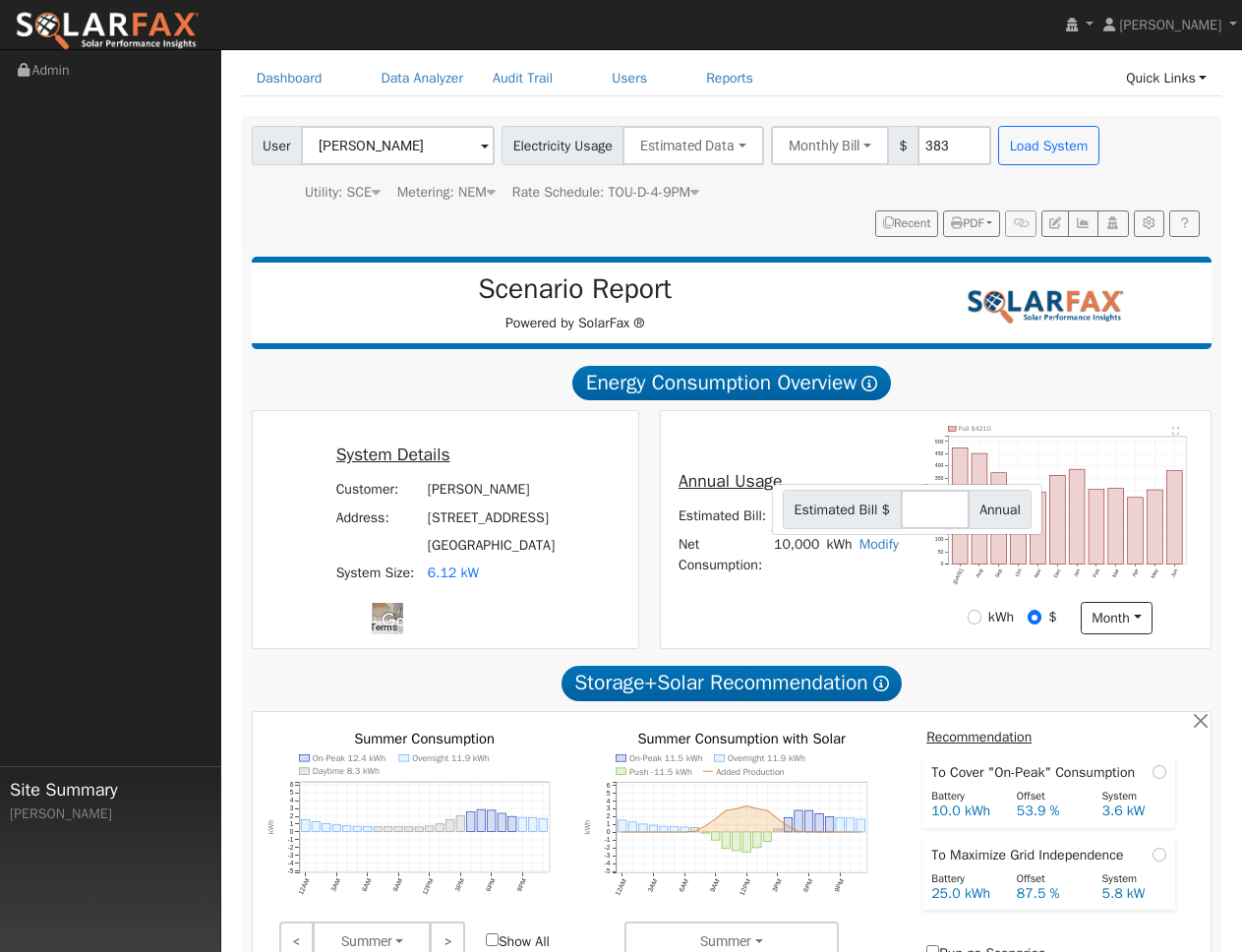 click on "Annual Usage" at bounding box center [788, 484] 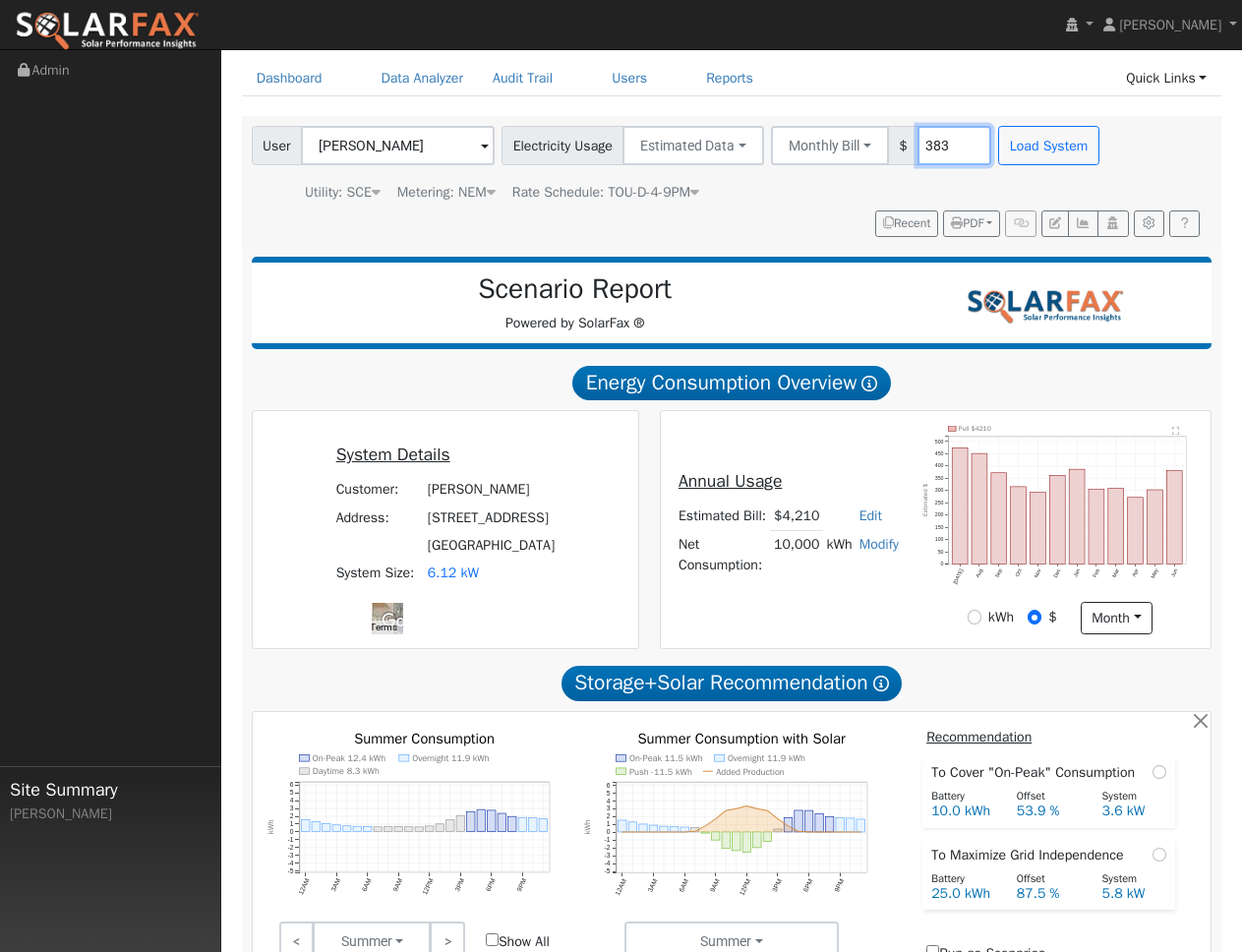 click on "383" at bounding box center (954, 146) 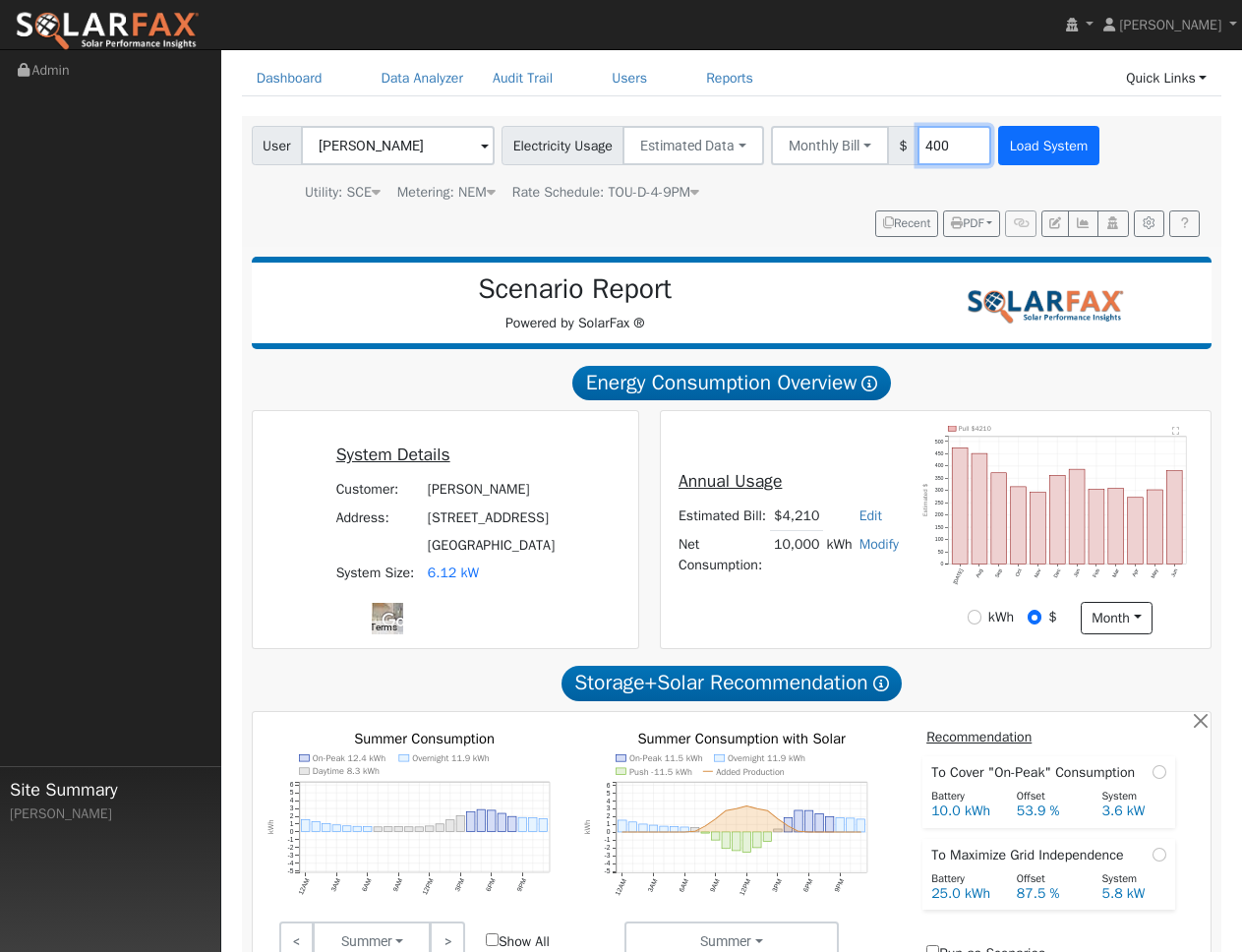 type on "400" 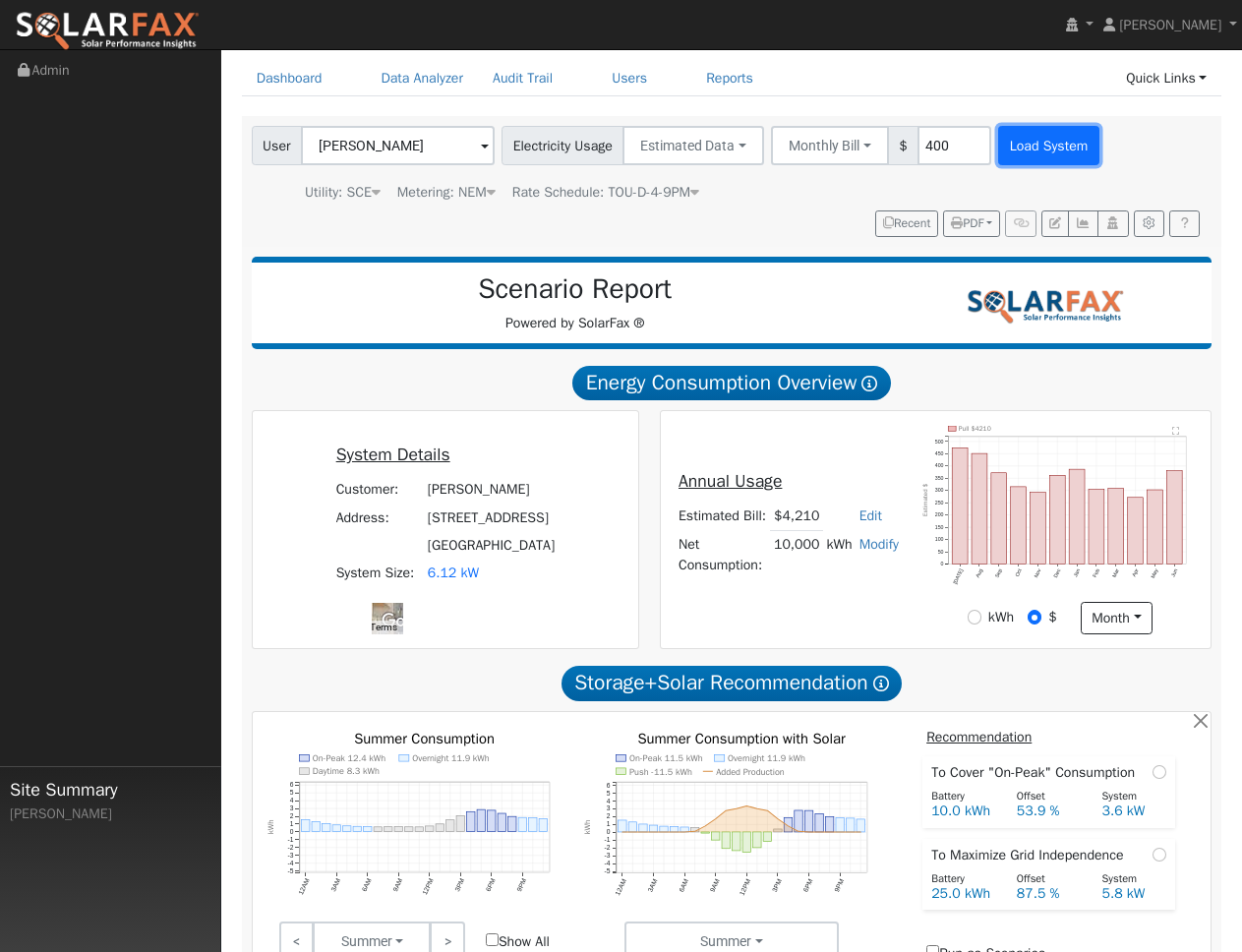 click on "Load System" at bounding box center [1048, 146] 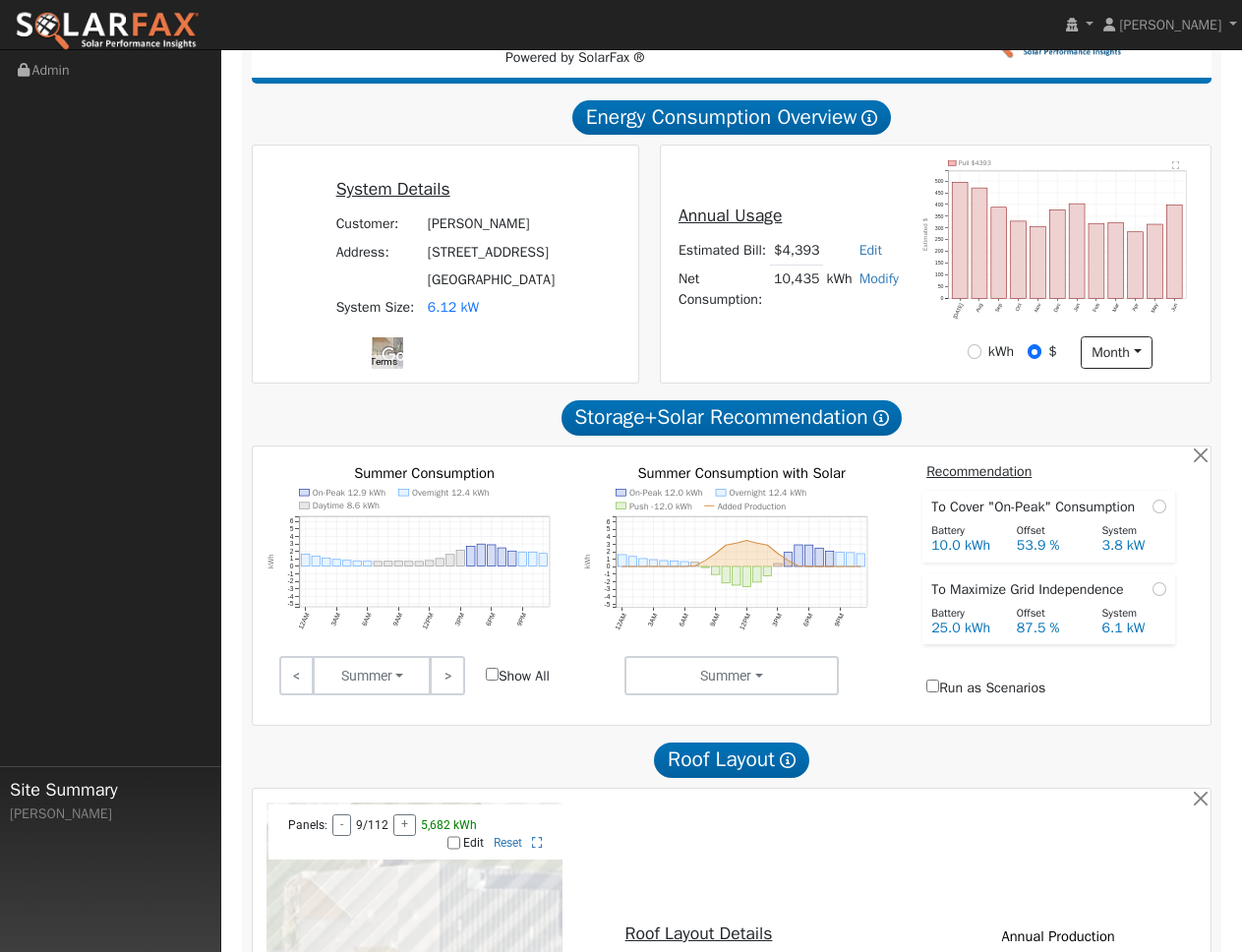 scroll, scrollTop: 0, scrollLeft: 0, axis: both 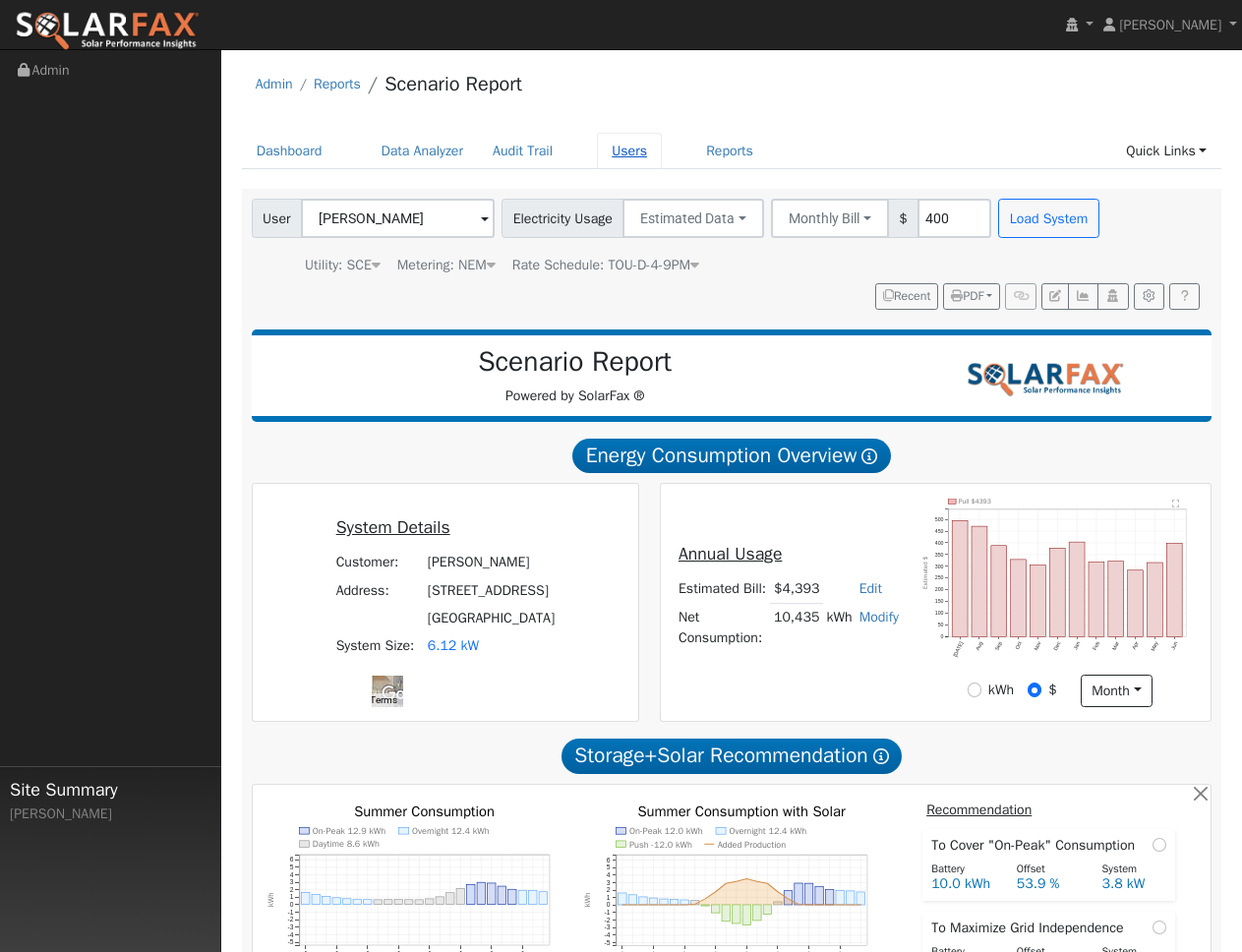 click on "Users" at bounding box center (629, 150) 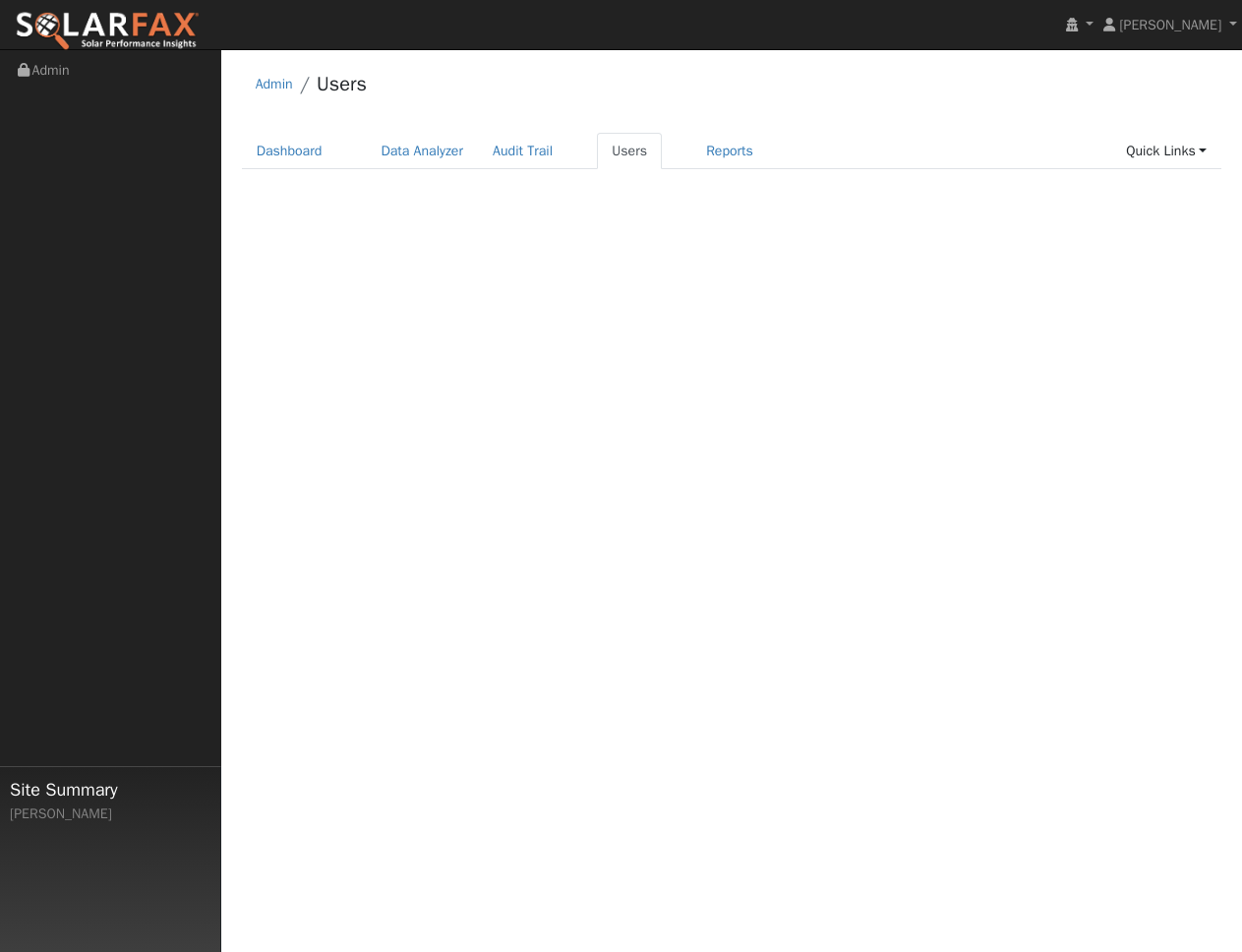 scroll, scrollTop: 0, scrollLeft: 0, axis: both 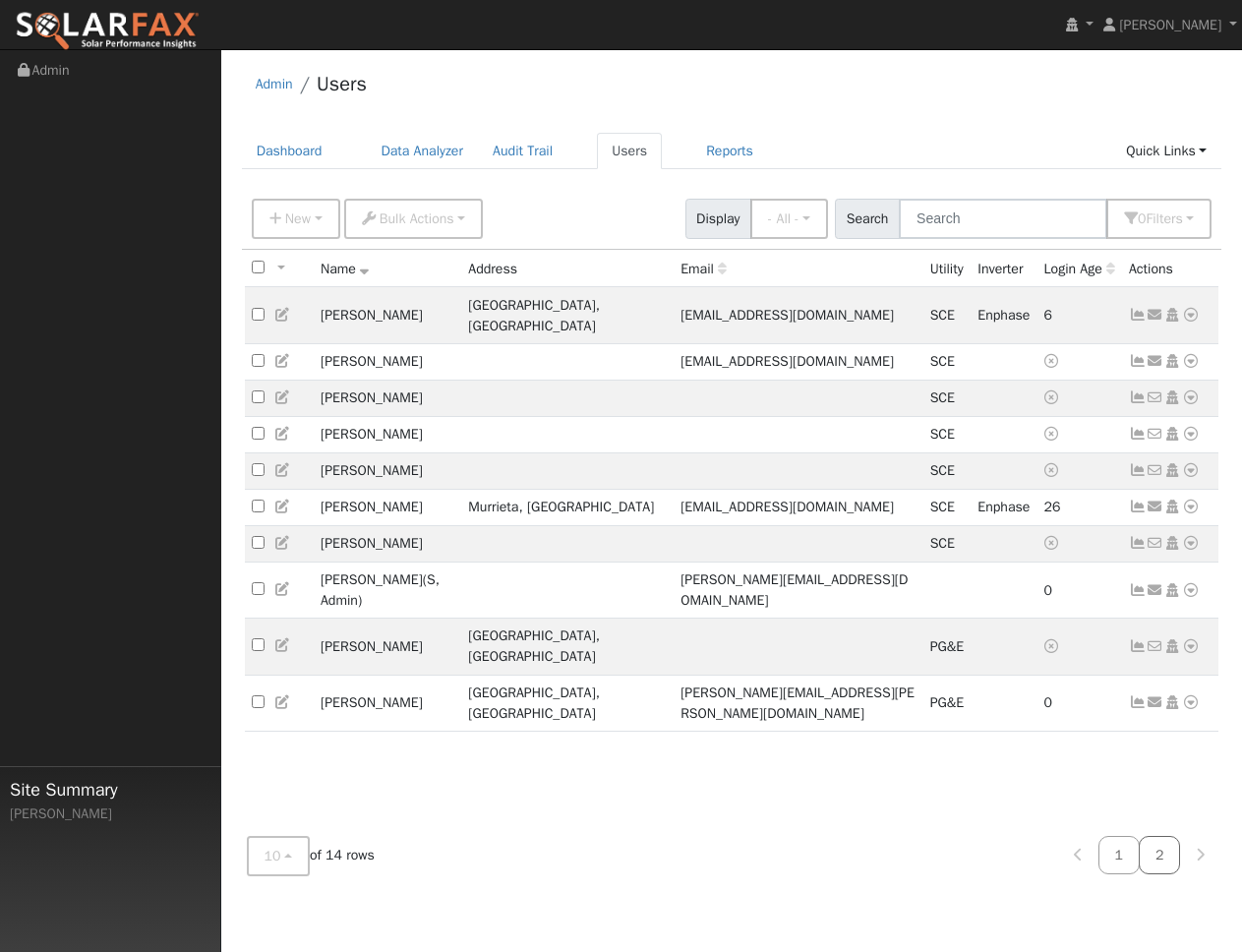 click on "2" at bounding box center [1159, 855] 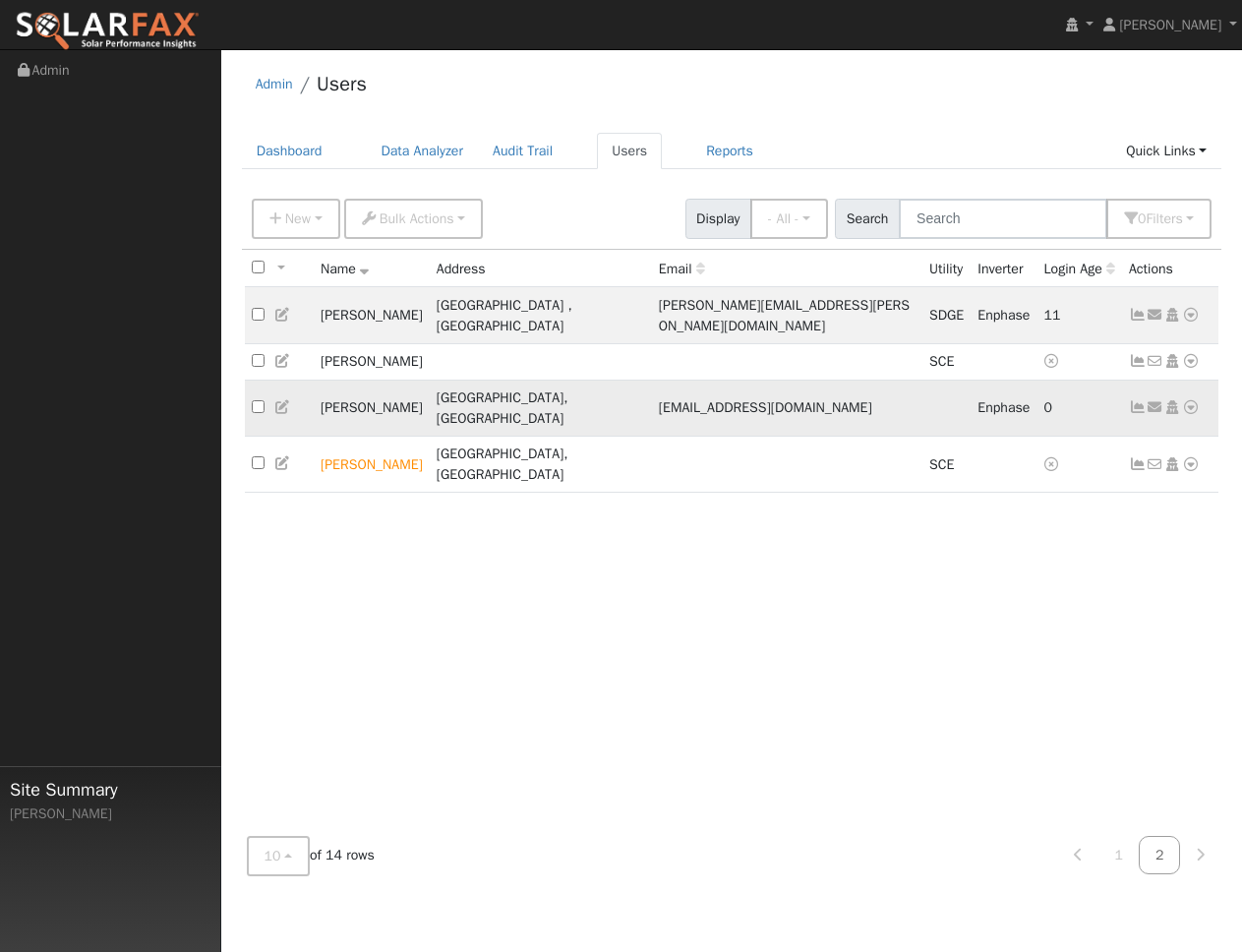 click at bounding box center [1138, 407] 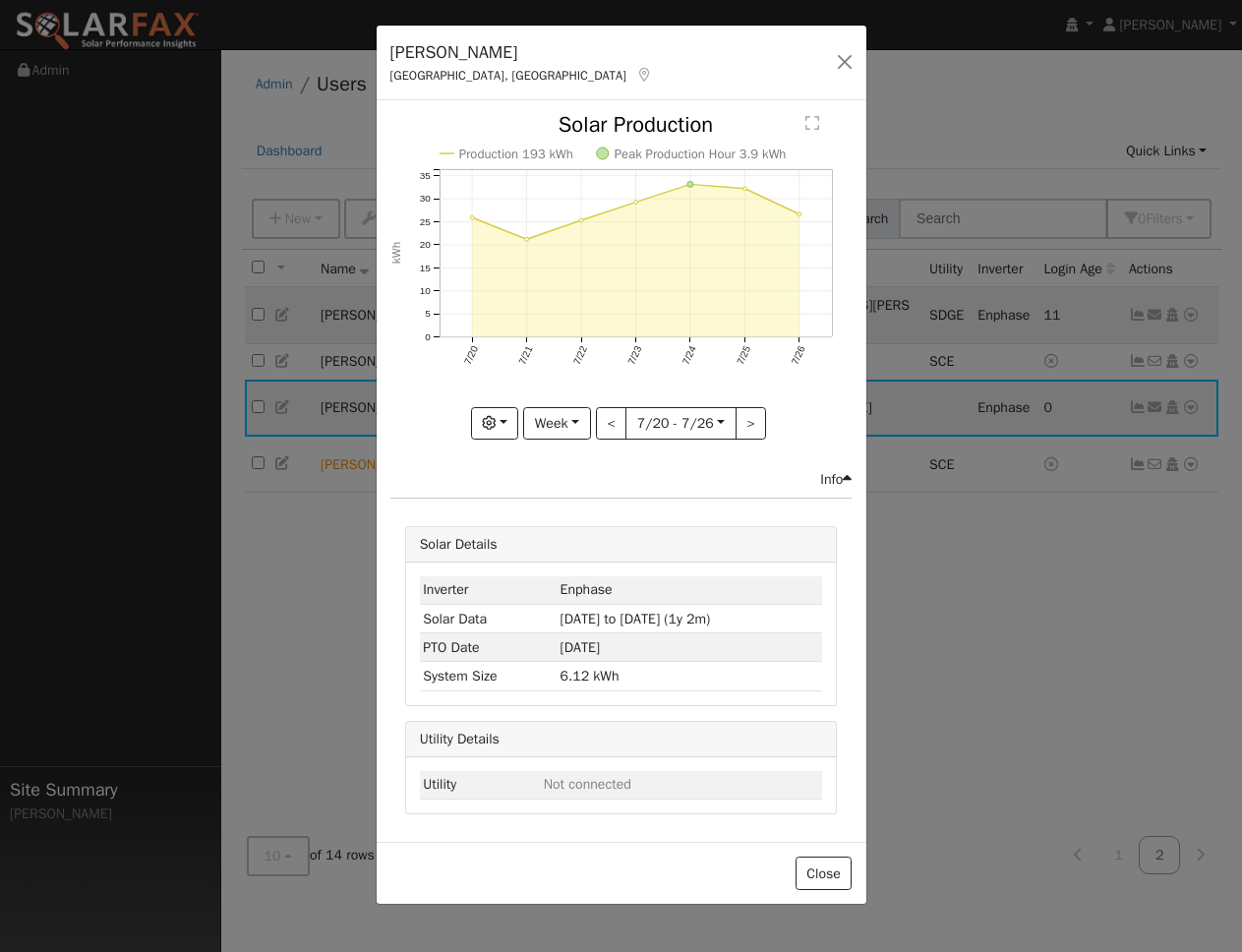 click on "Production 193 kWh Peak Production Hour 3.9 kWh 7/20 7/21 7/22 7/23 7/24 7/25 7/26 0 5 10 15 20 25 30 35  Solar Production kWh onclick="" onclick="" onclick="" onclick="" onclick="" onclick="" onclick=""" 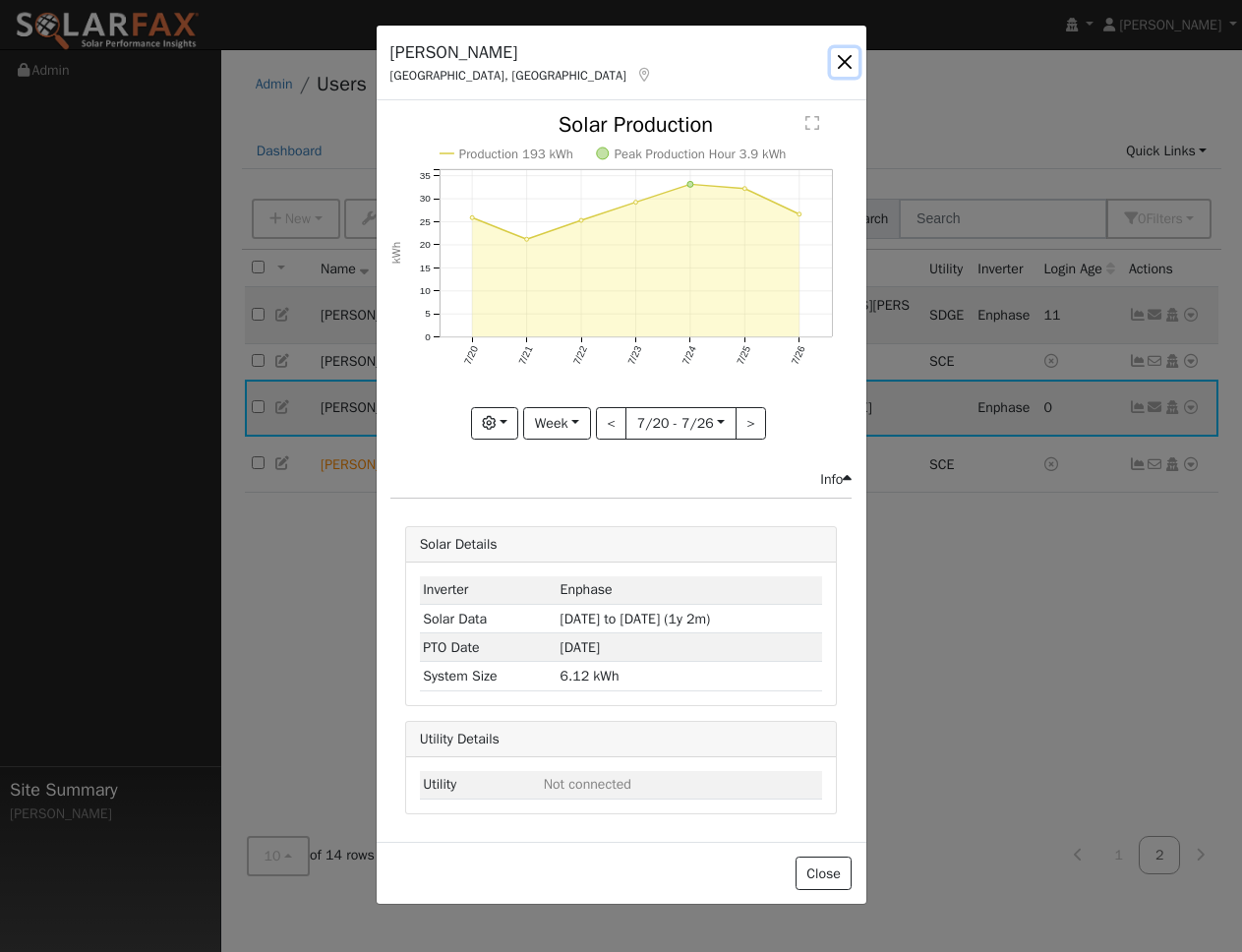 click at bounding box center [845, 62] 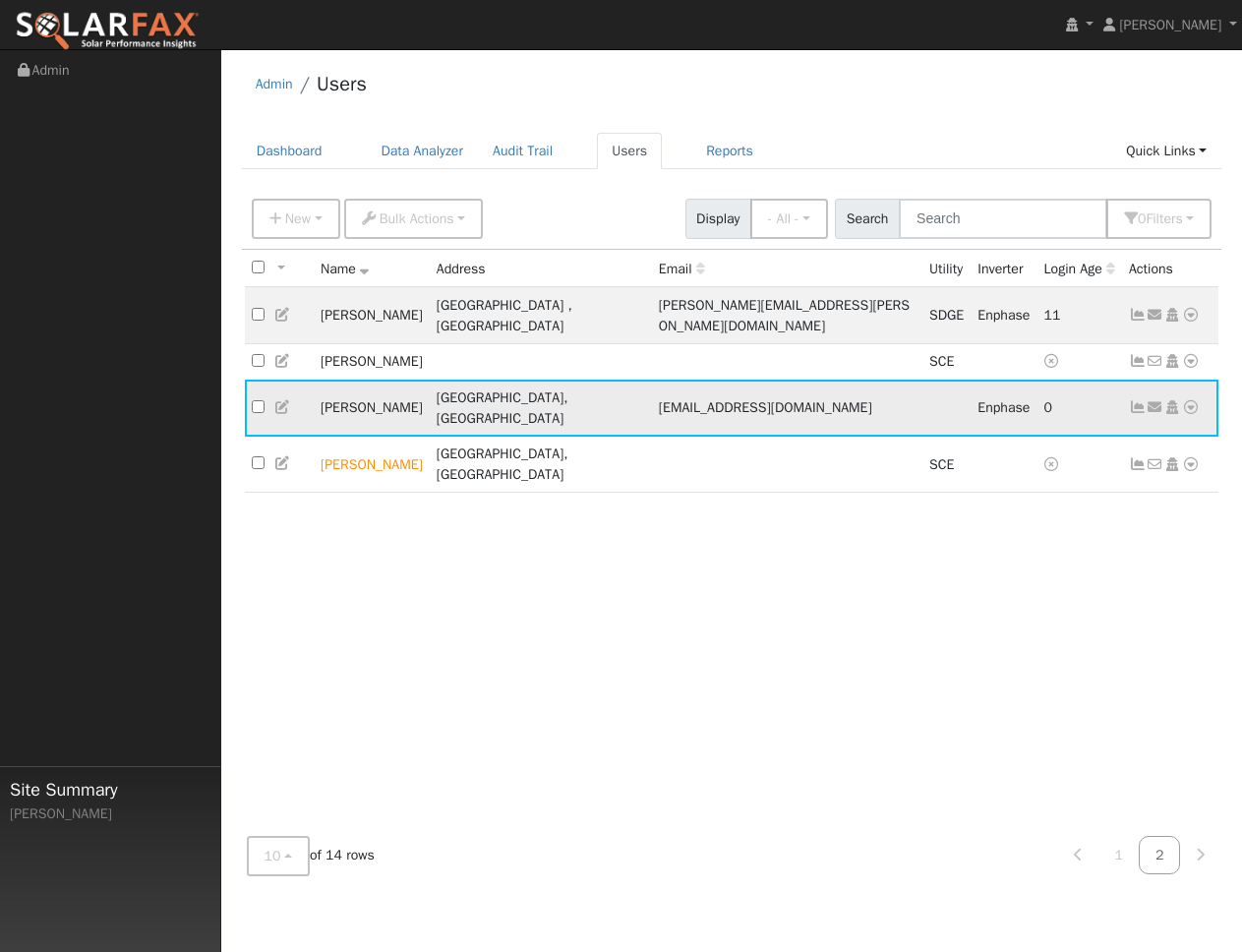 click at bounding box center (1191, 407) 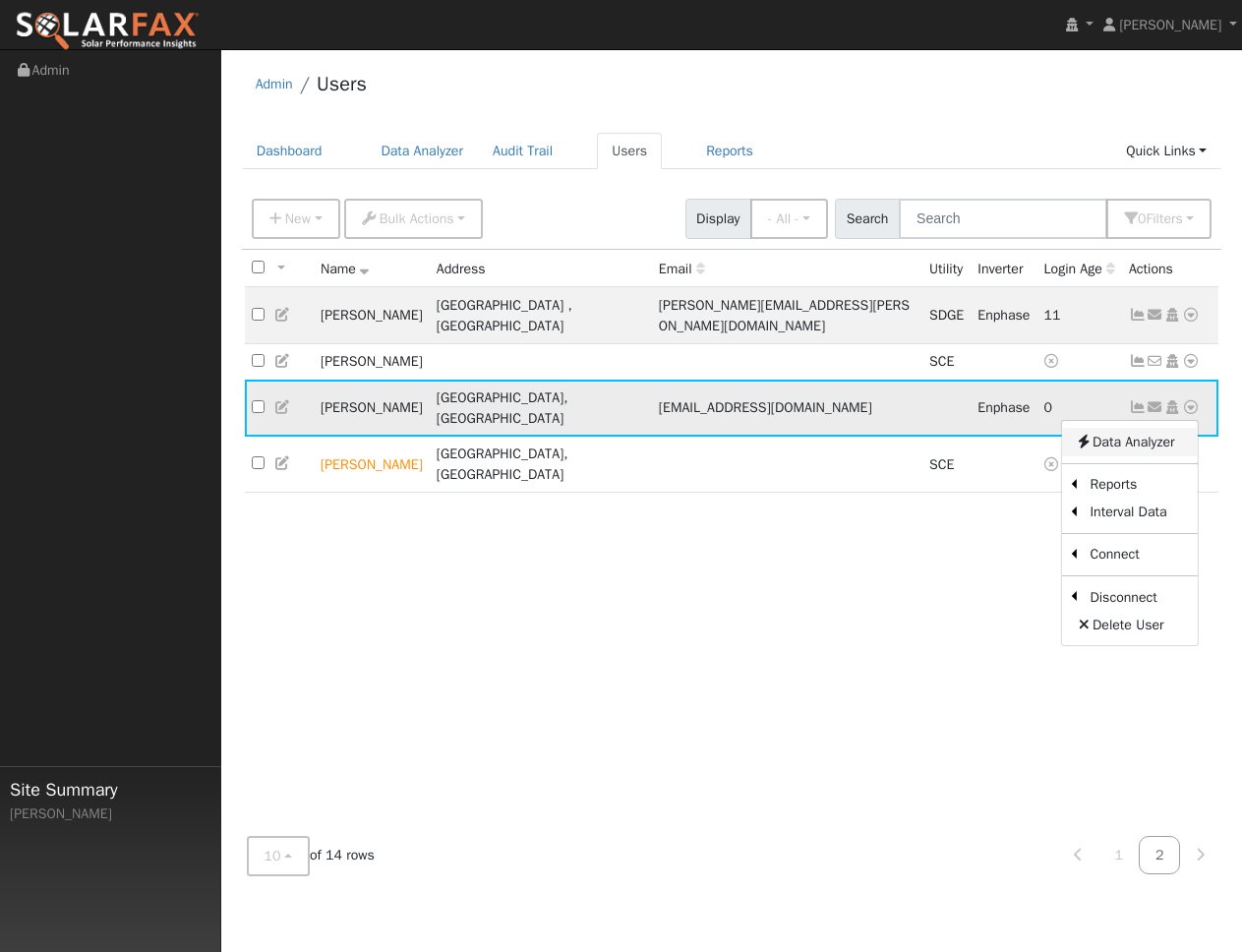 click on "Data Analyzer" at bounding box center (1129, 442) 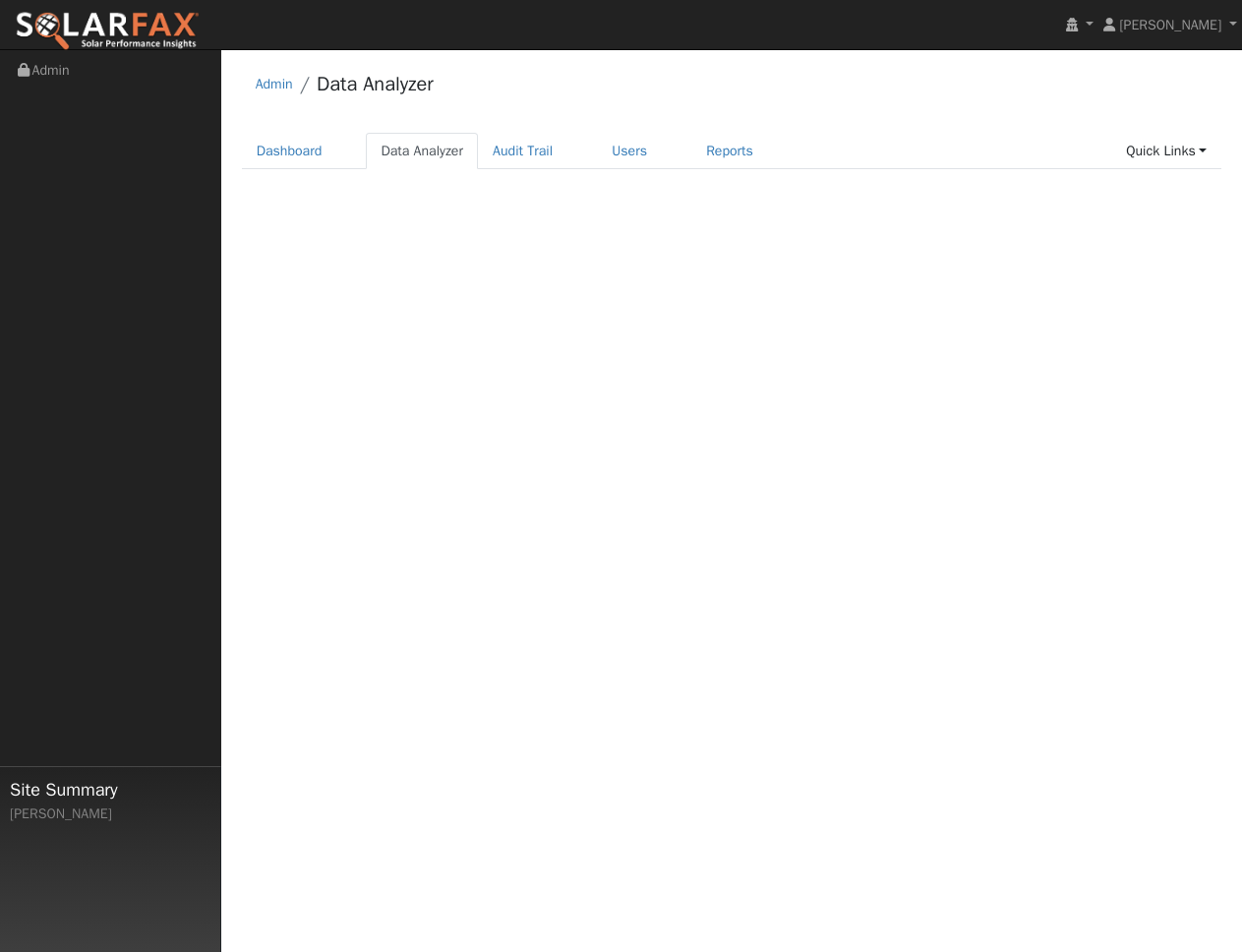 scroll, scrollTop: 0, scrollLeft: 0, axis: both 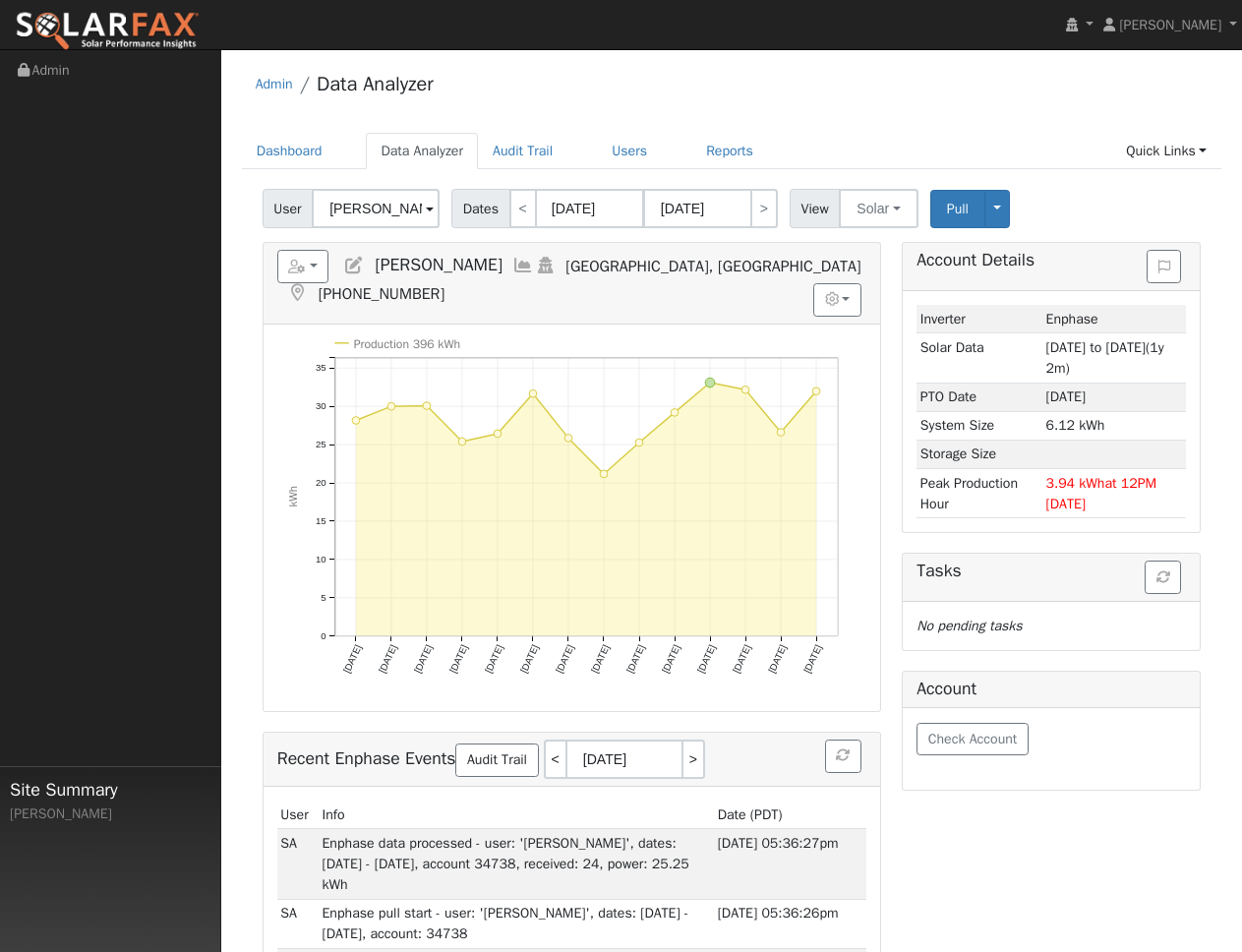 click on "Production 396 kWh [DATE] [DATE] [DATE] [DATE] [DATE] [DATE] [DATE] [DATE] [DATE] [DATE] [DATE] [DATE] [DATE] [DATE] 0 5 10 15 20 25 30 35 kWh onclick="" onclick="" onclick="" onclick="" onclick="" onclick="" onclick="" onclick="" onclick="" onclick="" onclick="" onclick="" onclick="" onclick=""" 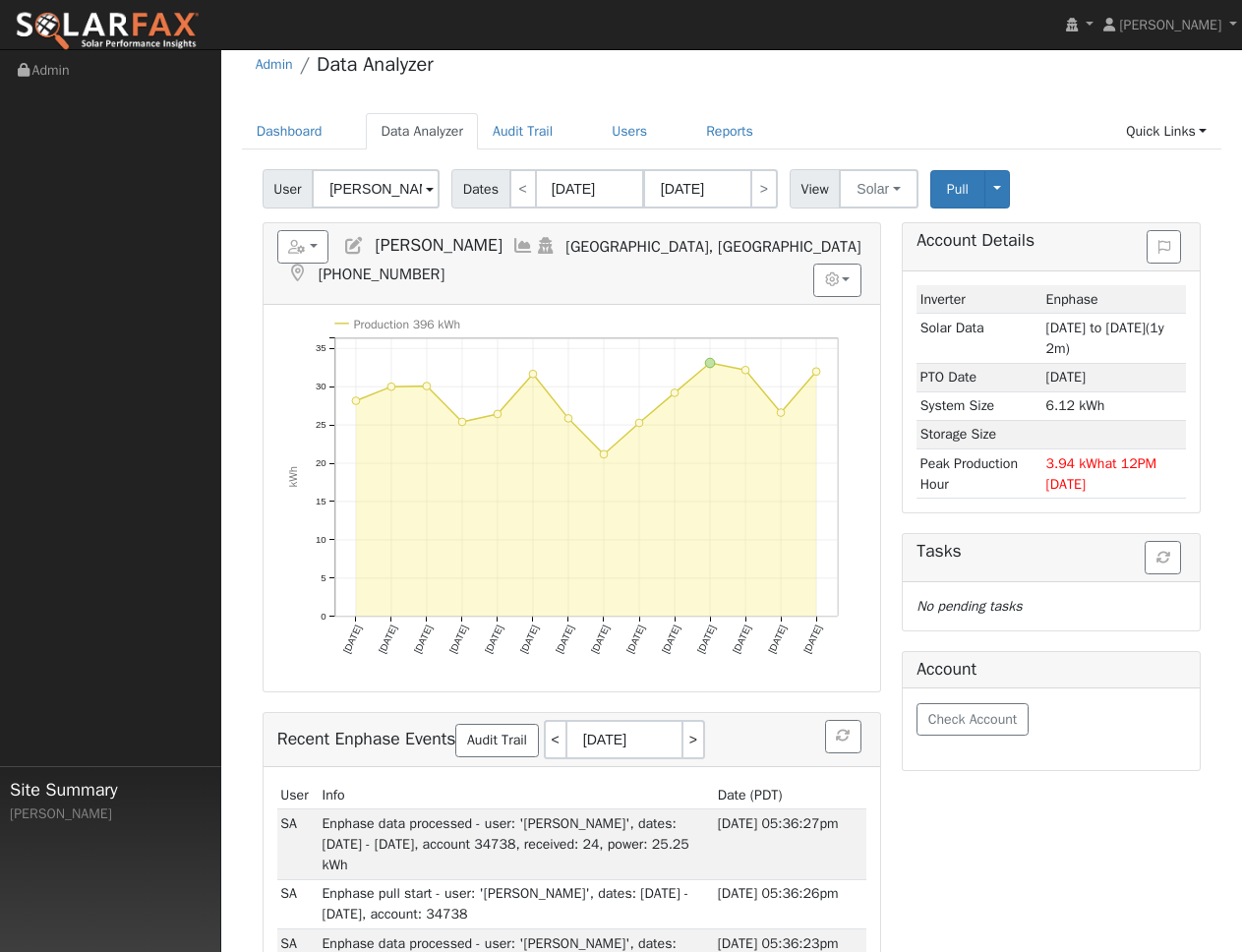 scroll, scrollTop: 24, scrollLeft: 0, axis: vertical 